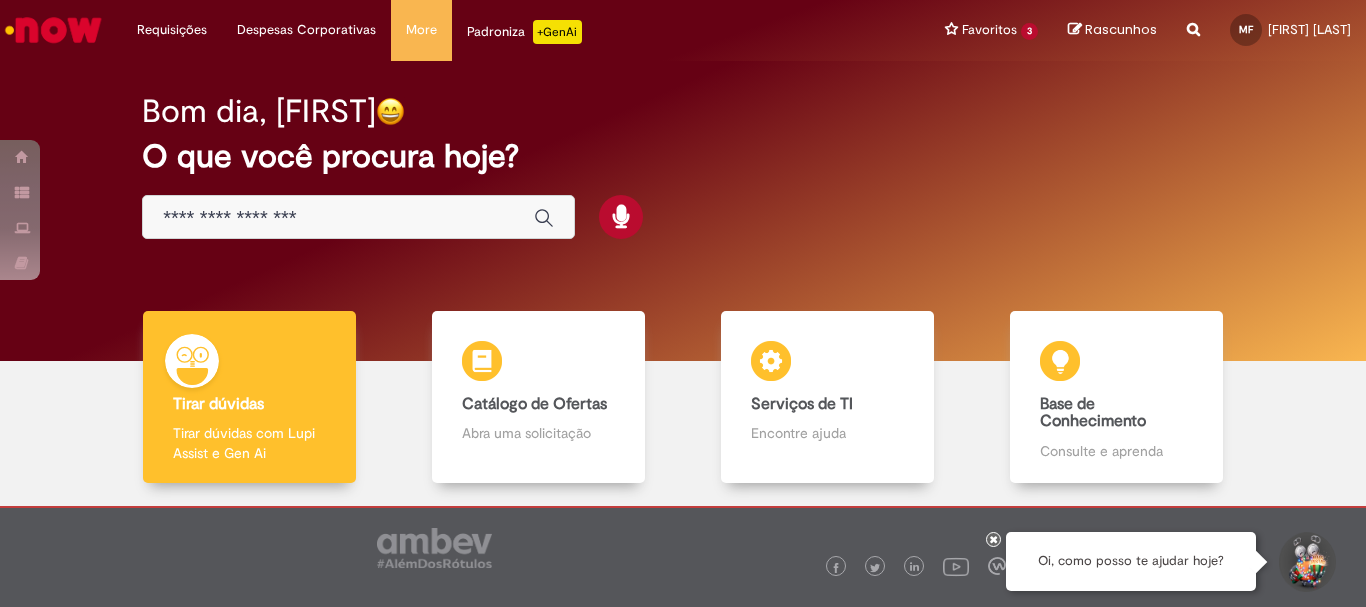 scroll, scrollTop: 0, scrollLeft: 0, axis: both 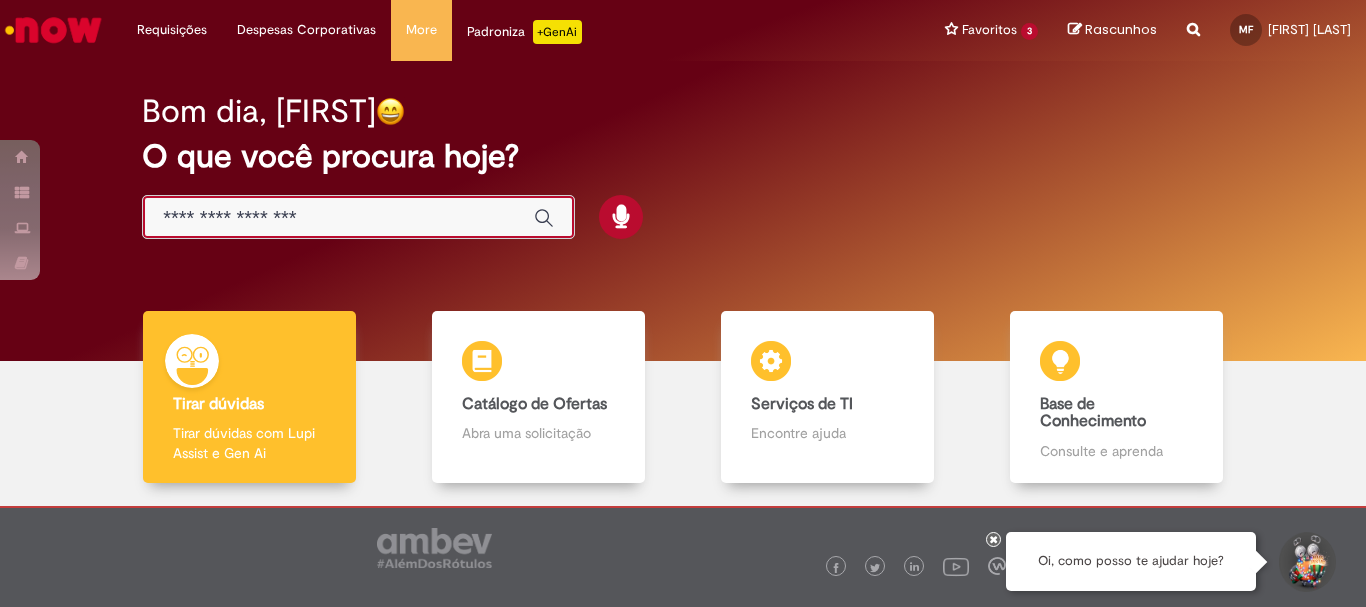 click at bounding box center (338, 218) 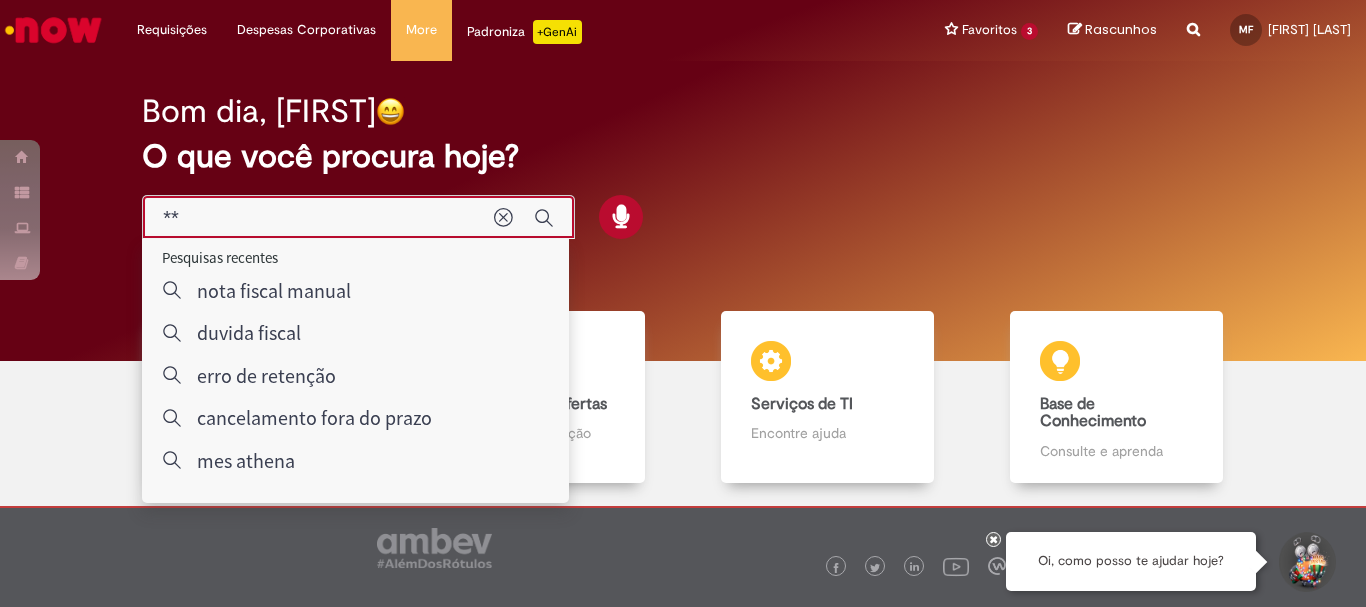 type on "*" 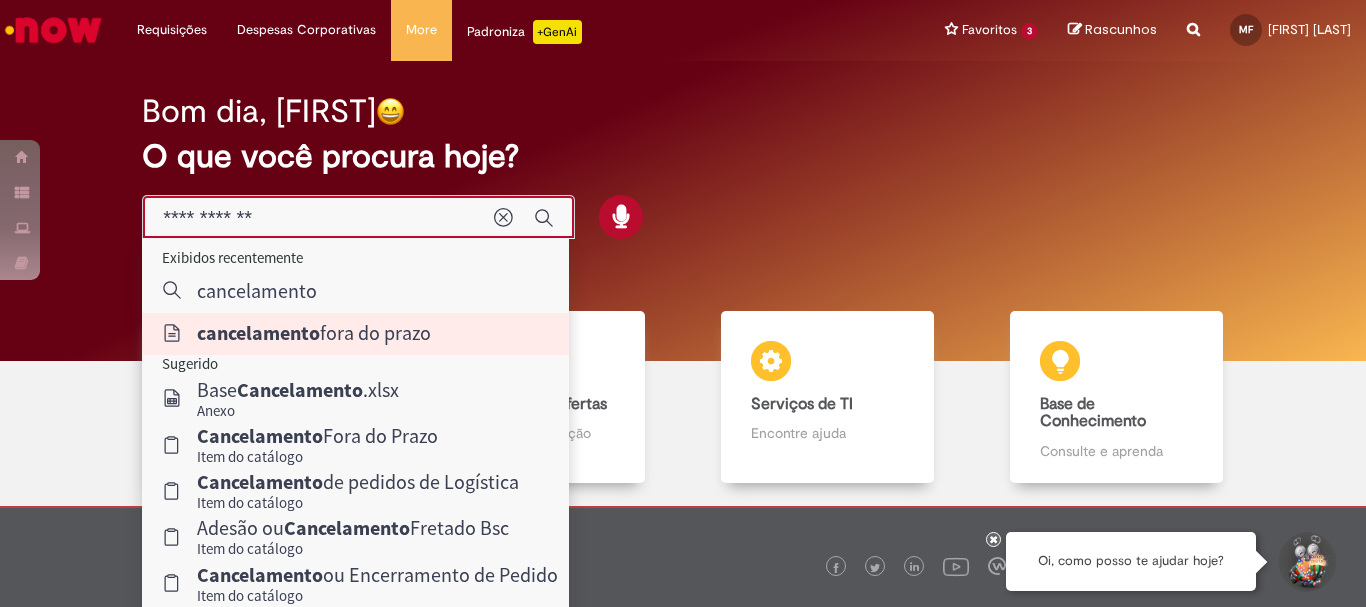 type on "**********" 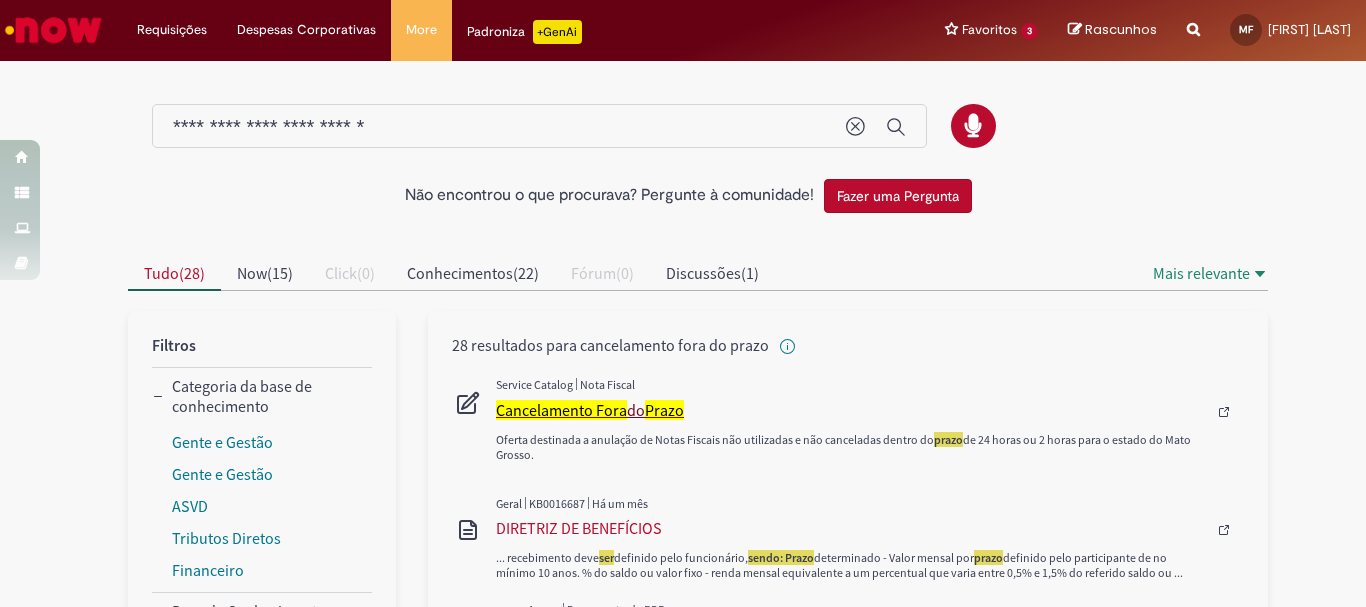 click on "Cancelamento Fora" at bounding box center (561, 410) 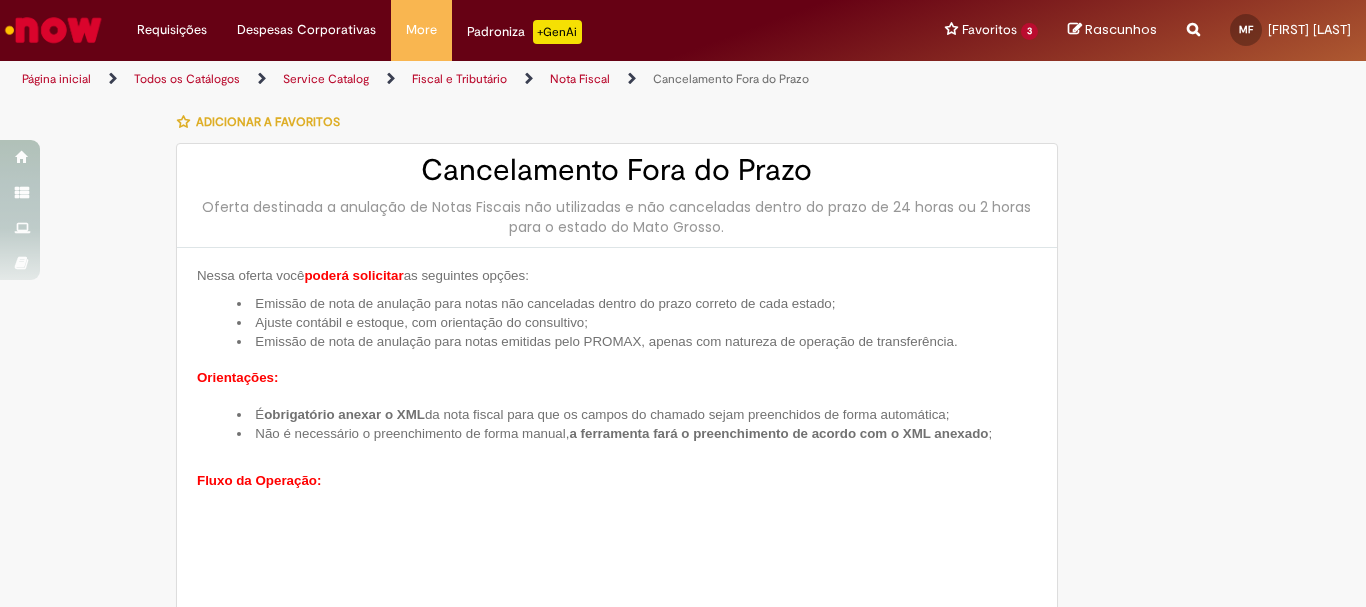 type on "**********" 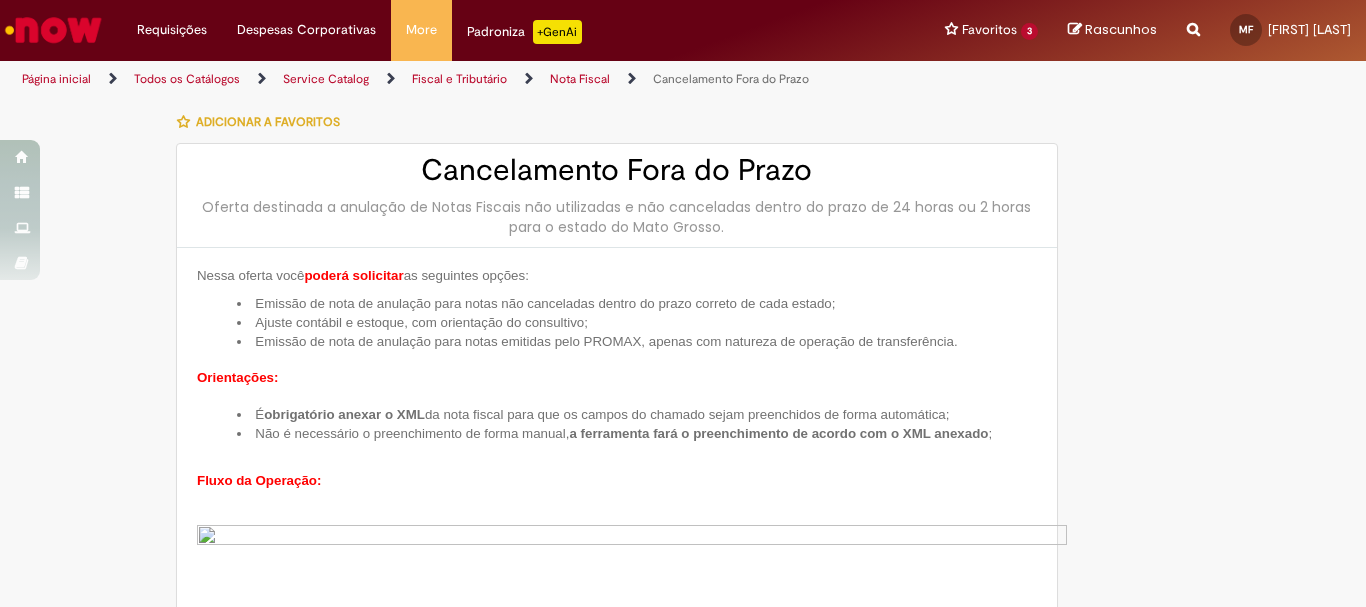 type on "**********" 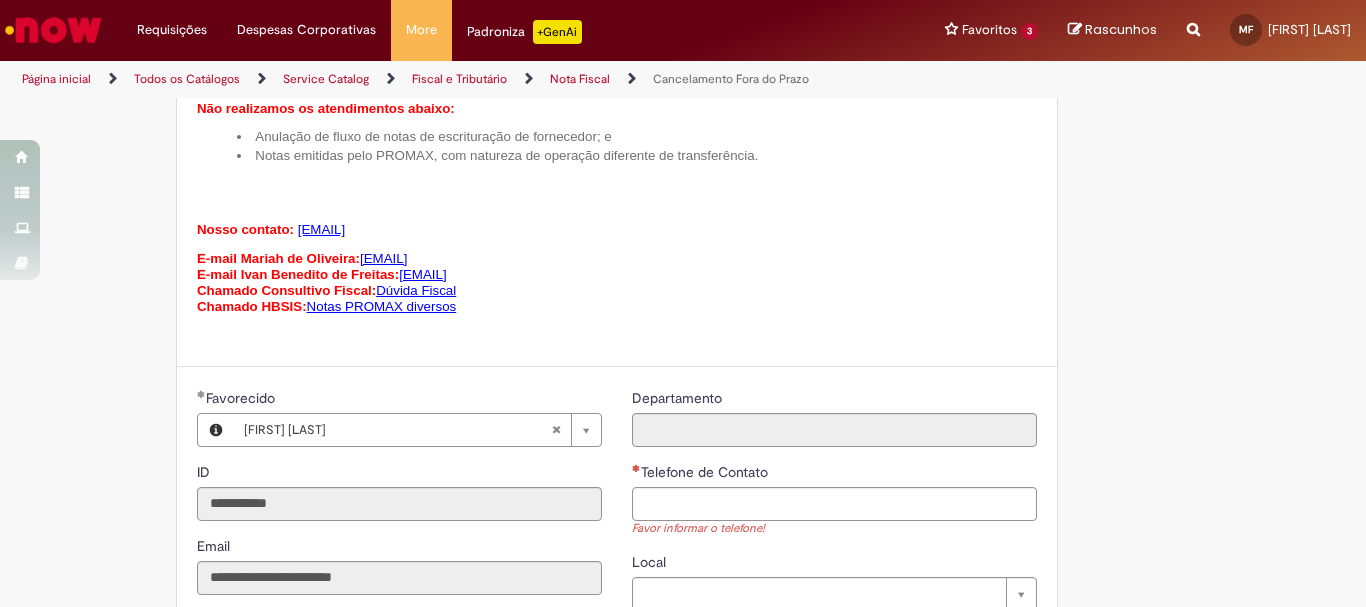 scroll, scrollTop: 1400, scrollLeft: 0, axis: vertical 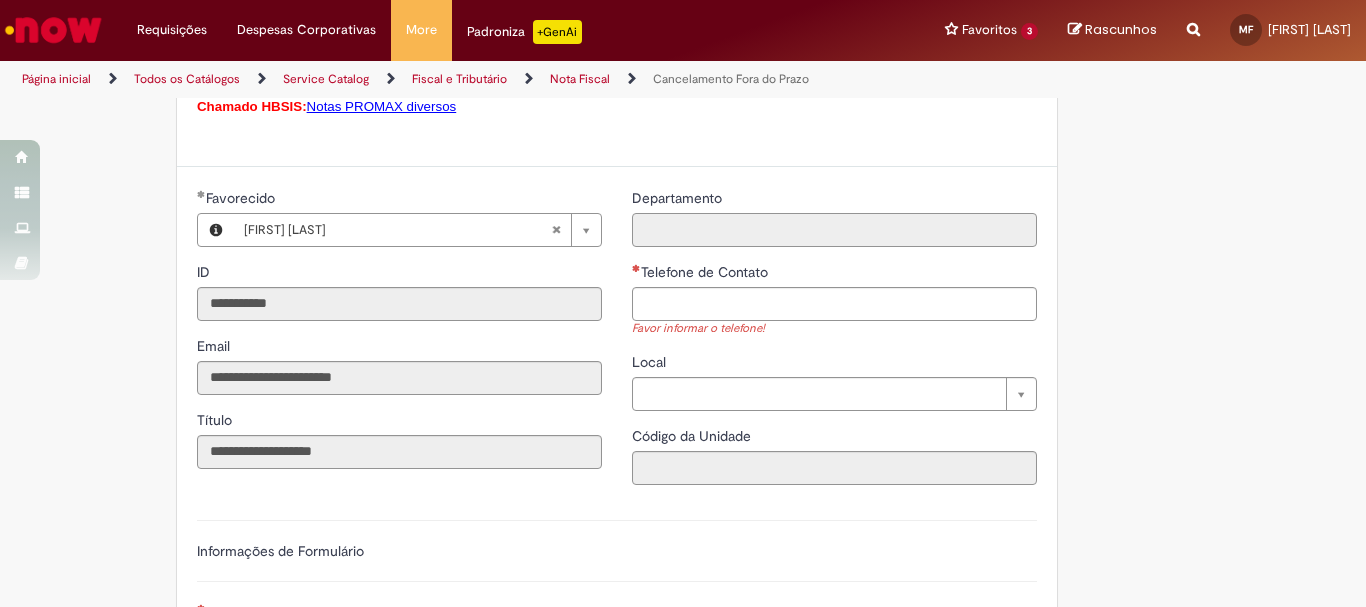 click on "Departamento" at bounding box center (834, 230) 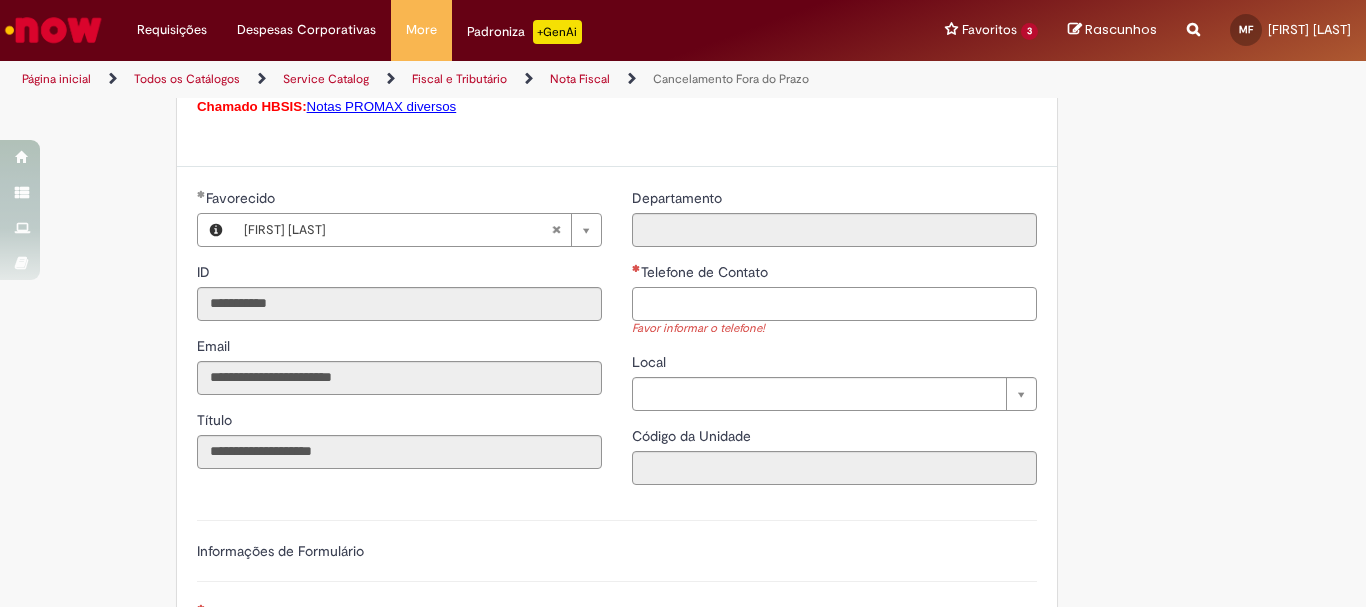 click on "Telefone de Contato" at bounding box center (834, 304) 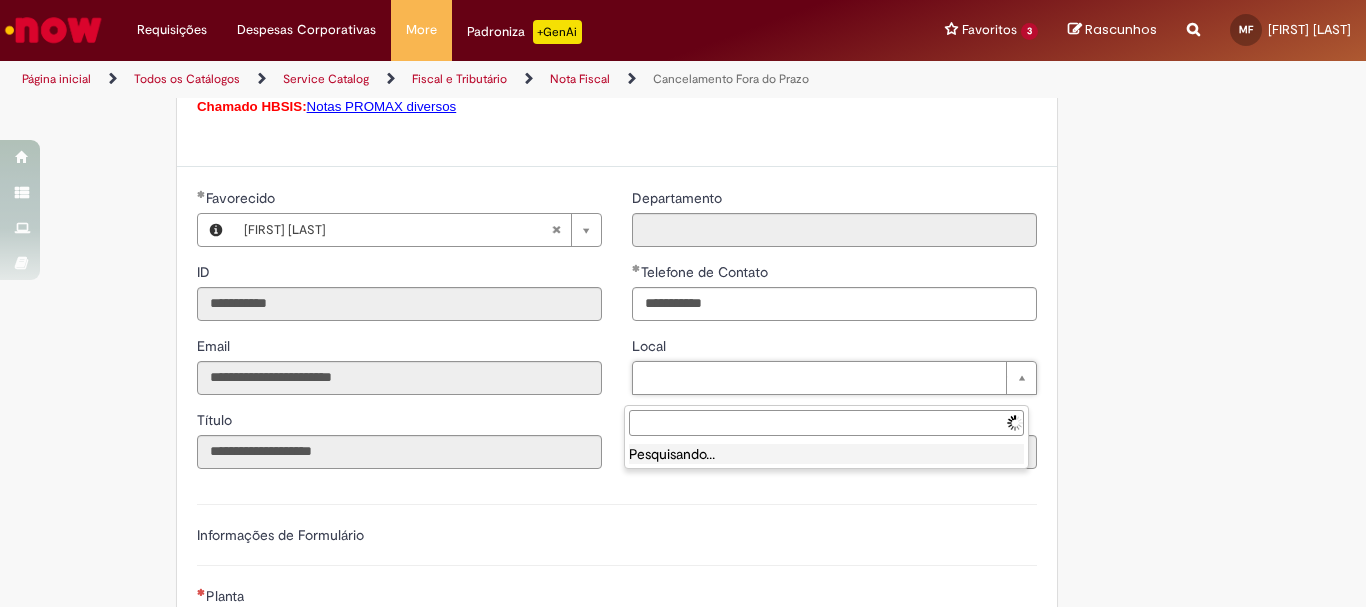 type on "**********" 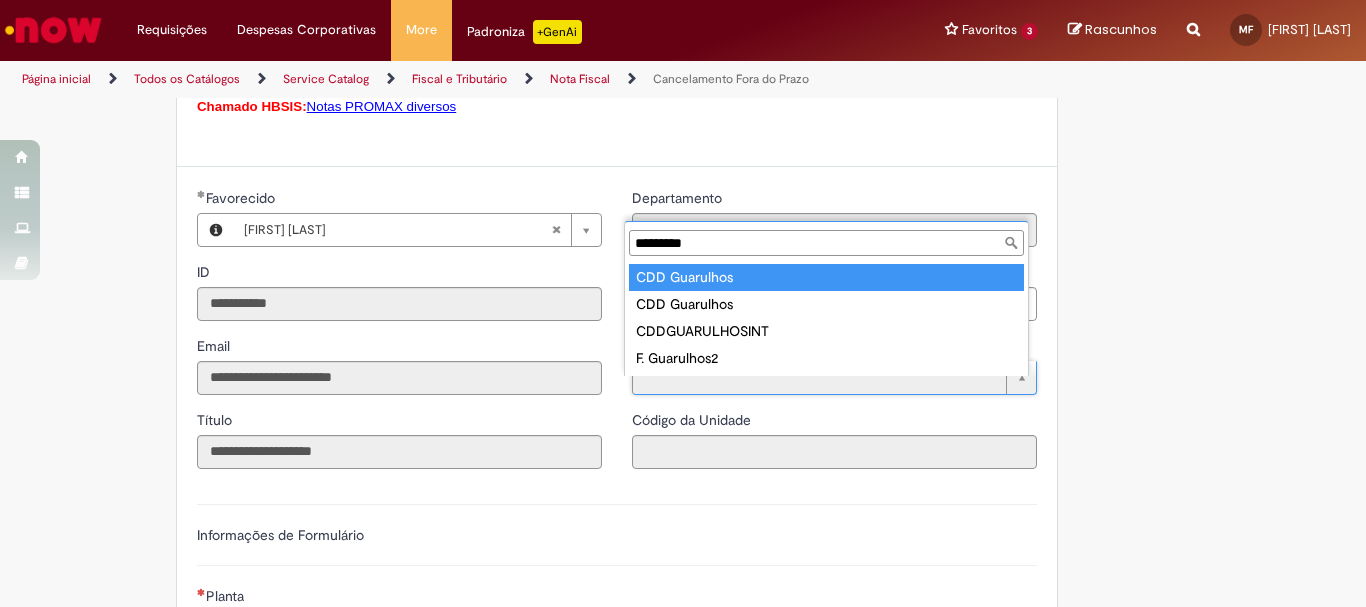 scroll, scrollTop: 0, scrollLeft: 0, axis: both 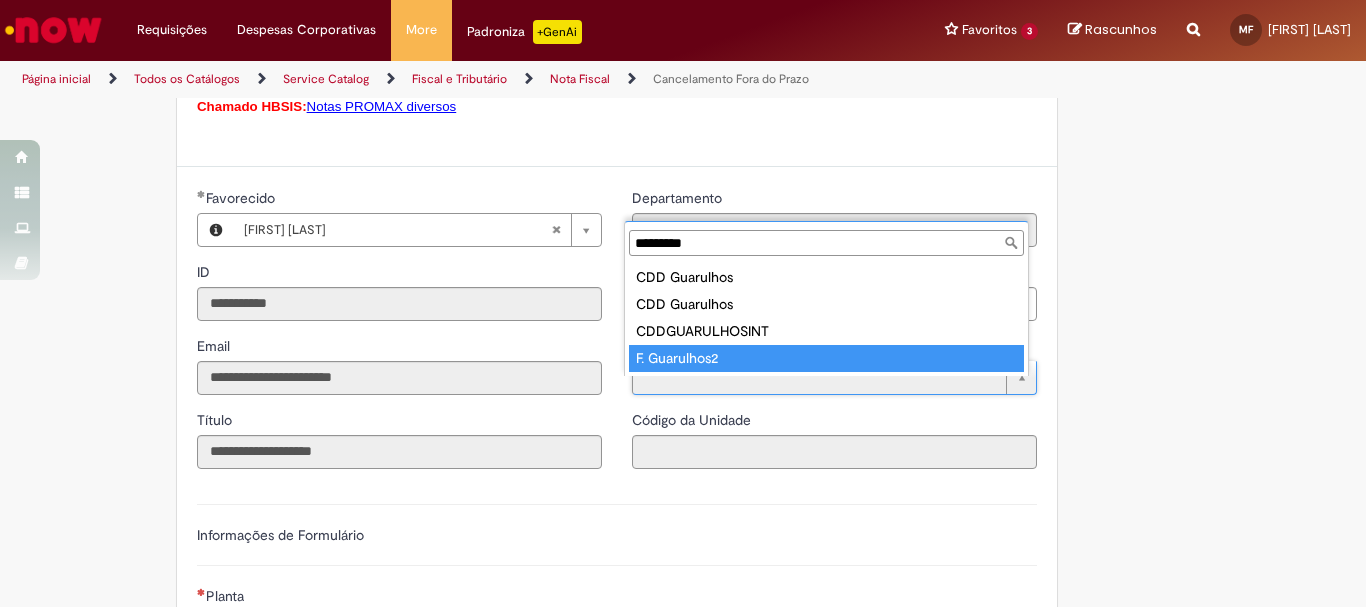 type on "*********" 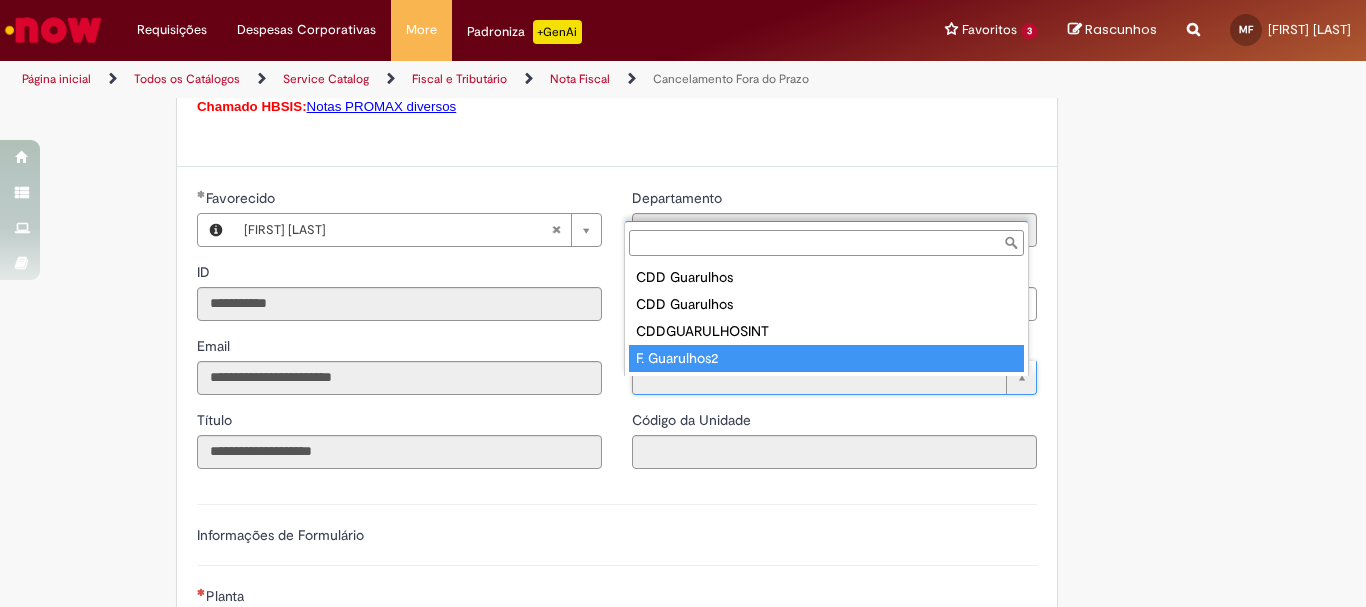 type on "****" 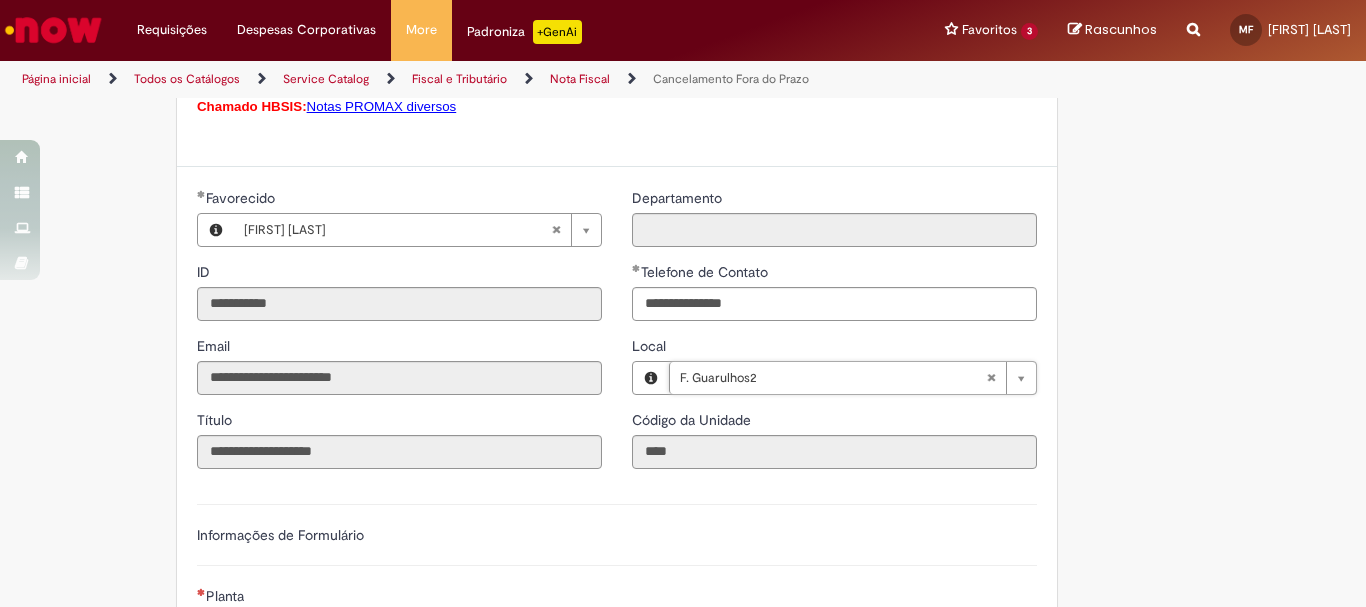 scroll, scrollTop: 1600, scrollLeft: 0, axis: vertical 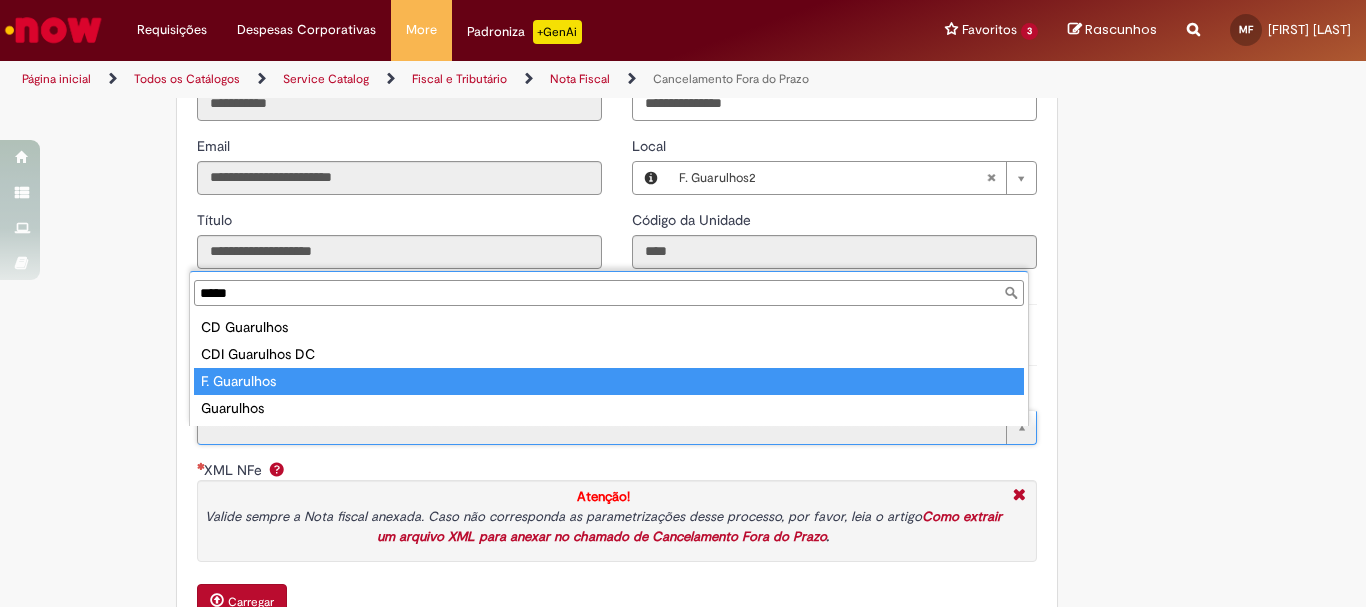type on "*****" 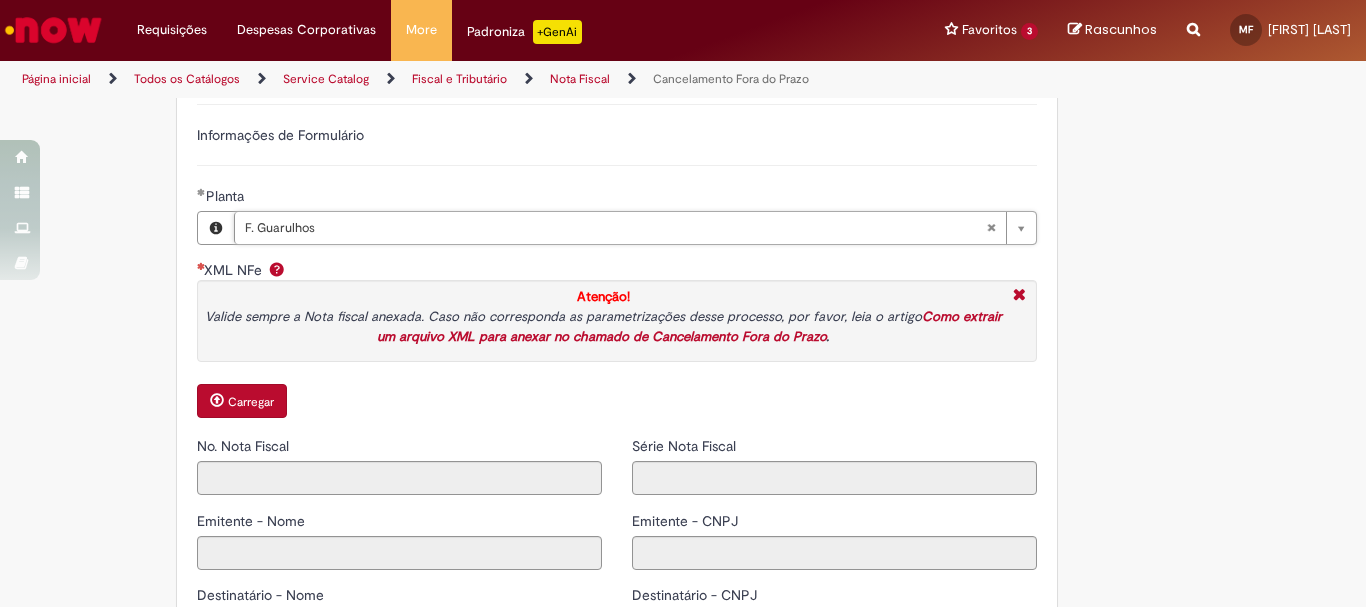 scroll, scrollTop: 1900, scrollLeft: 0, axis: vertical 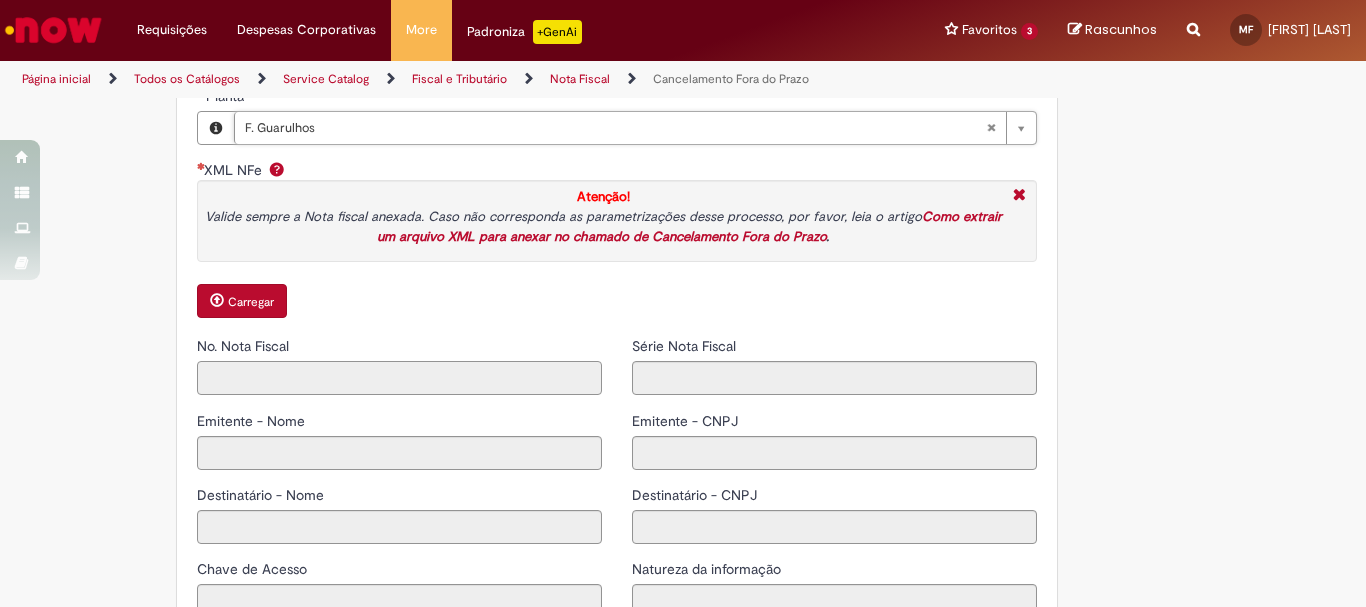 click on "No. Nota Fiscal" at bounding box center [399, 378] 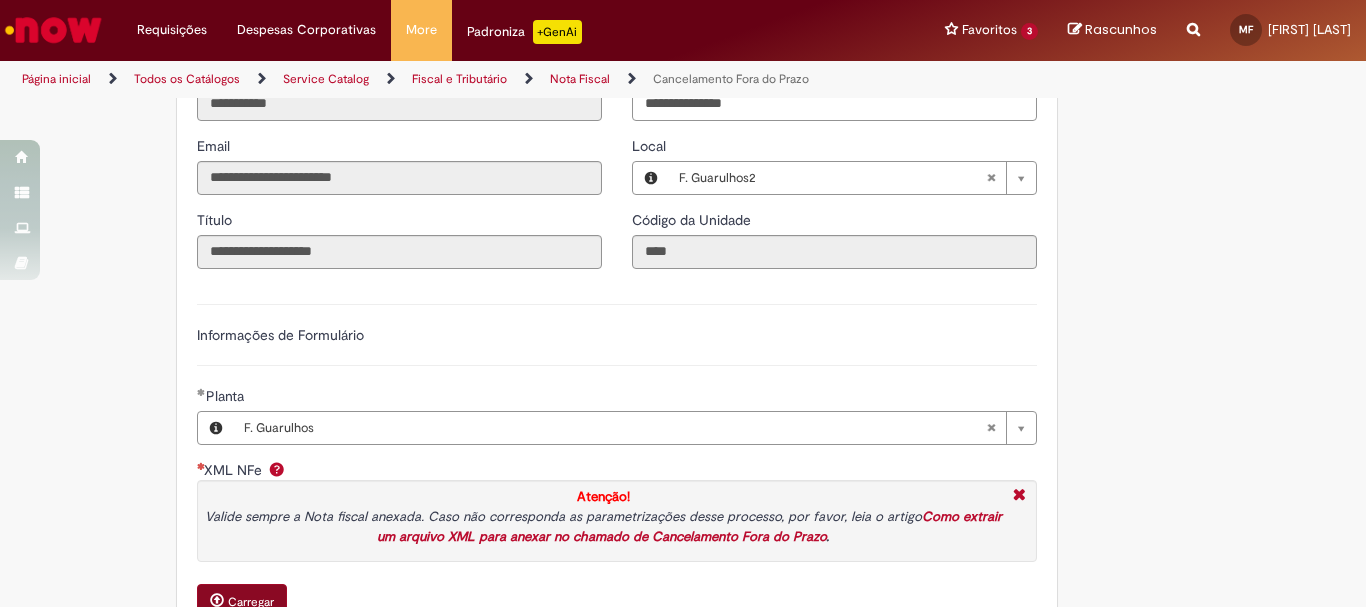 scroll, scrollTop: 1800, scrollLeft: 0, axis: vertical 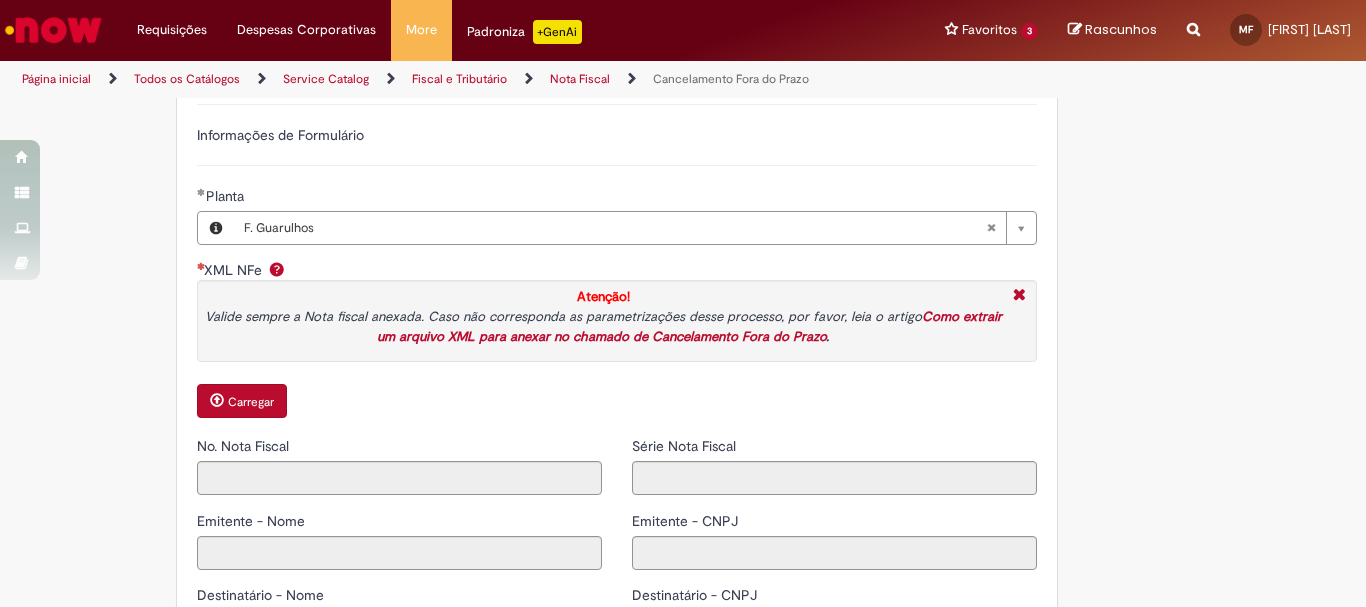 click on "Carregar" at bounding box center (251, 402) 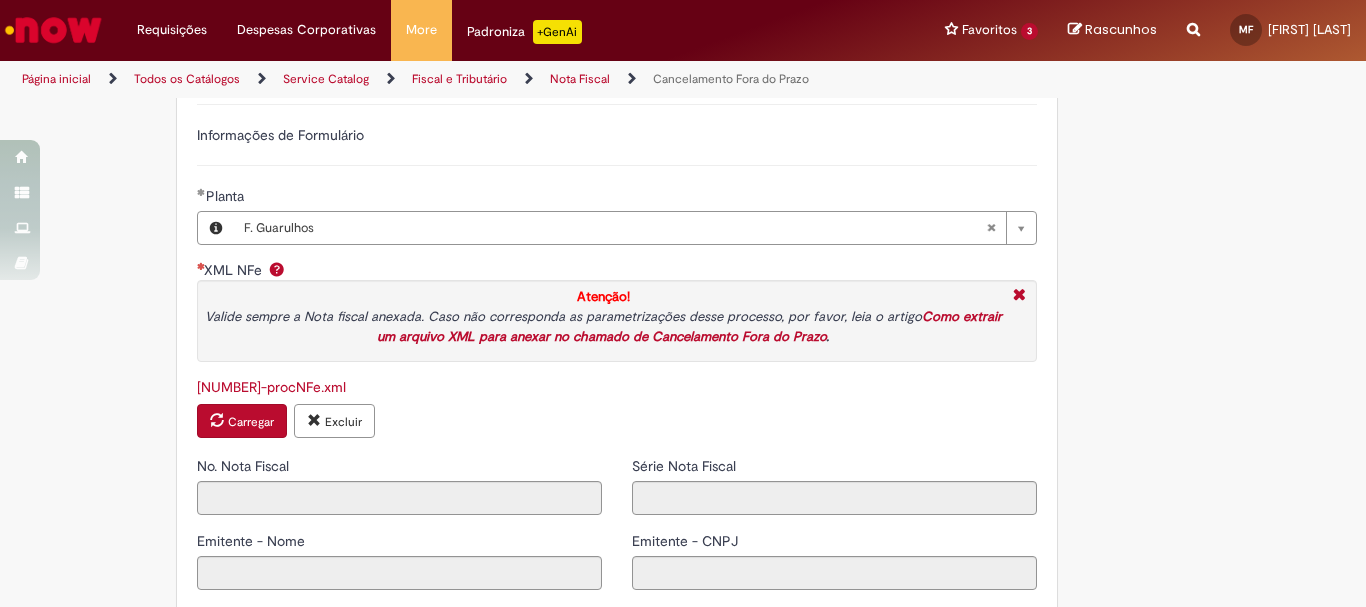 type on "******" 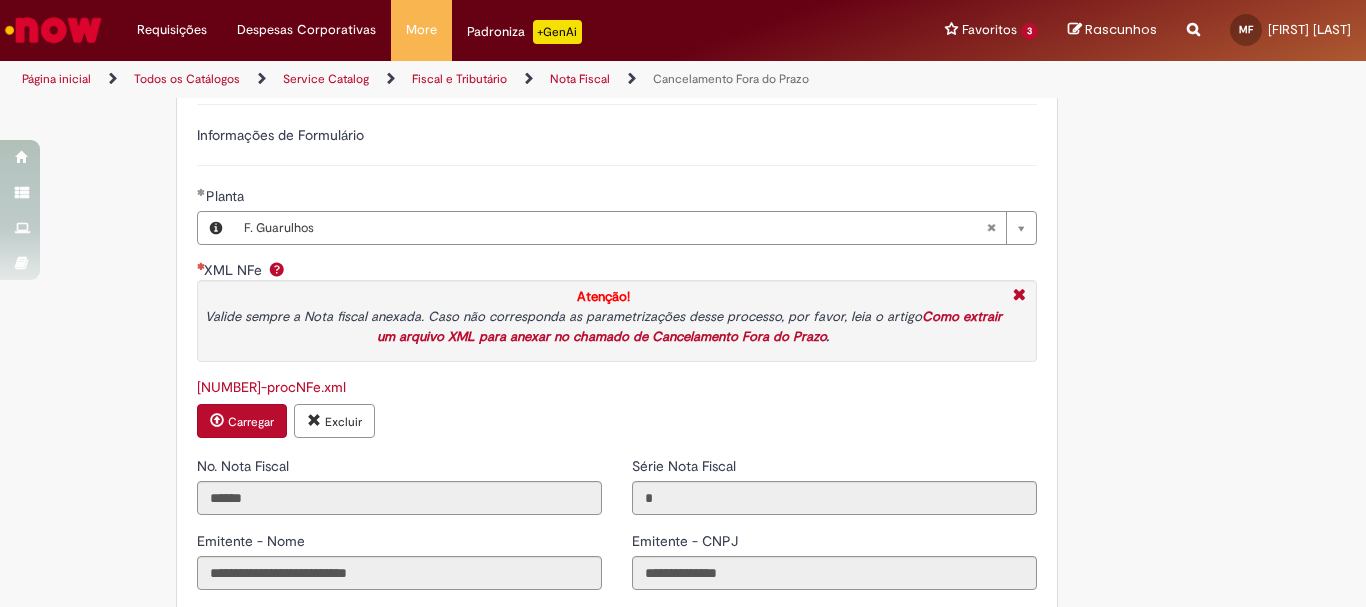 scroll, scrollTop: 2100, scrollLeft: 0, axis: vertical 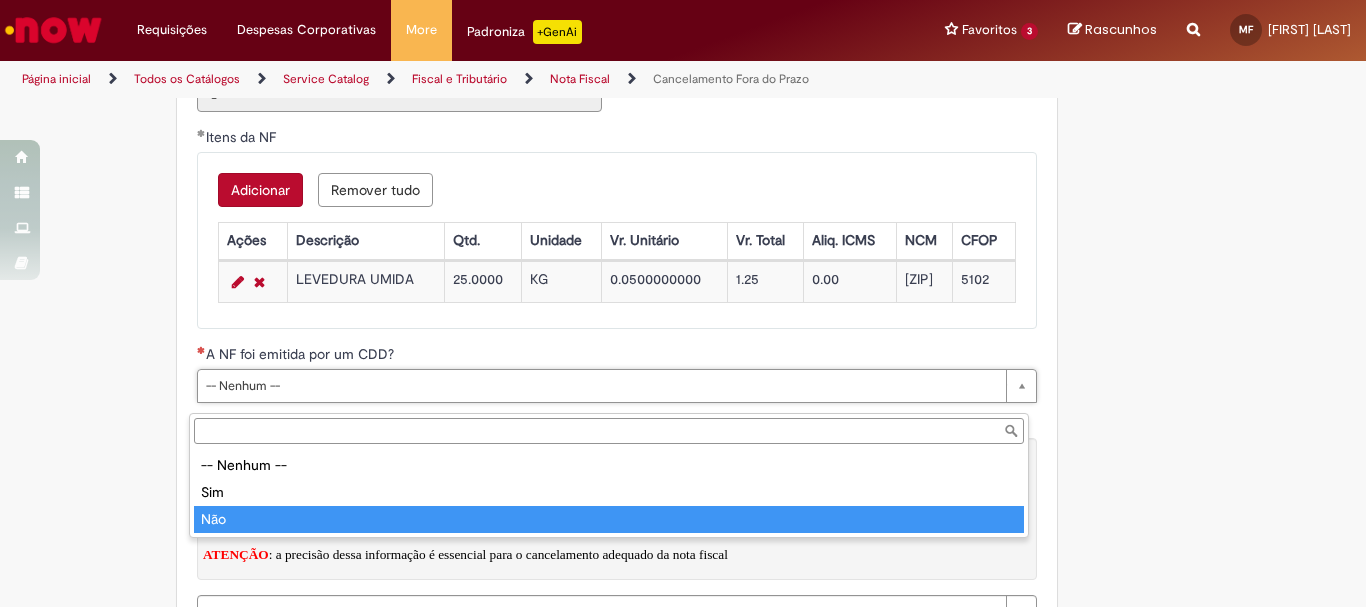 type on "***" 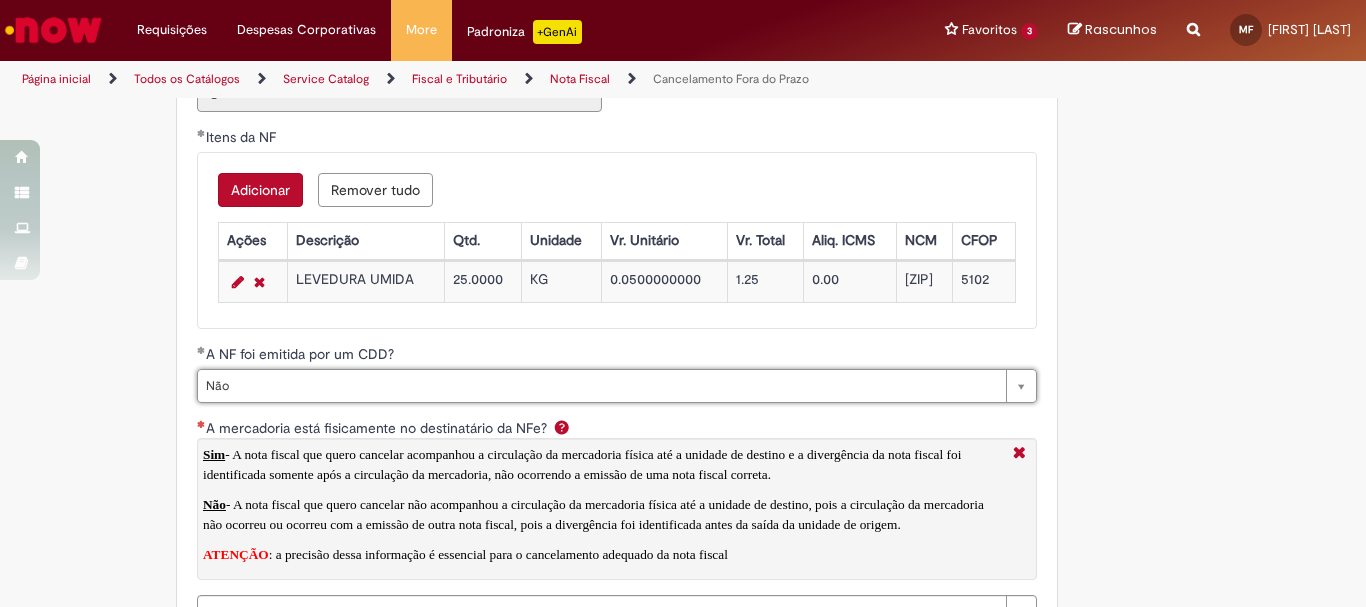 scroll, scrollTop: 2700, scrollLeft: 0, axis: vertical 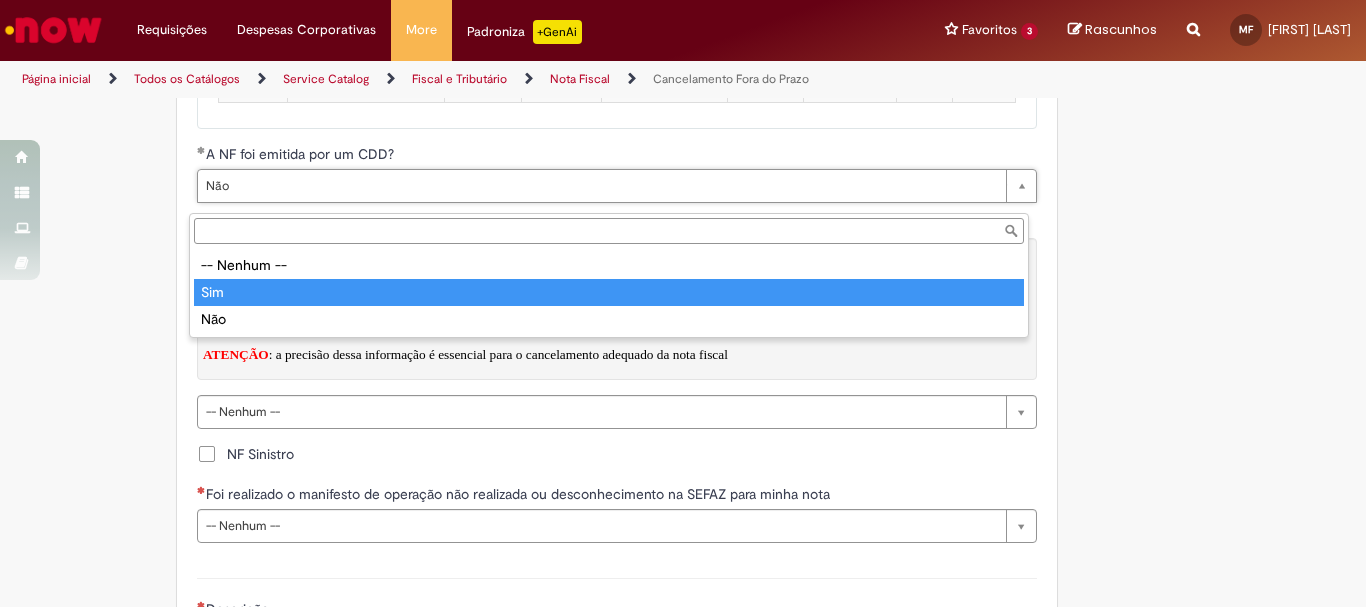 type on "***" 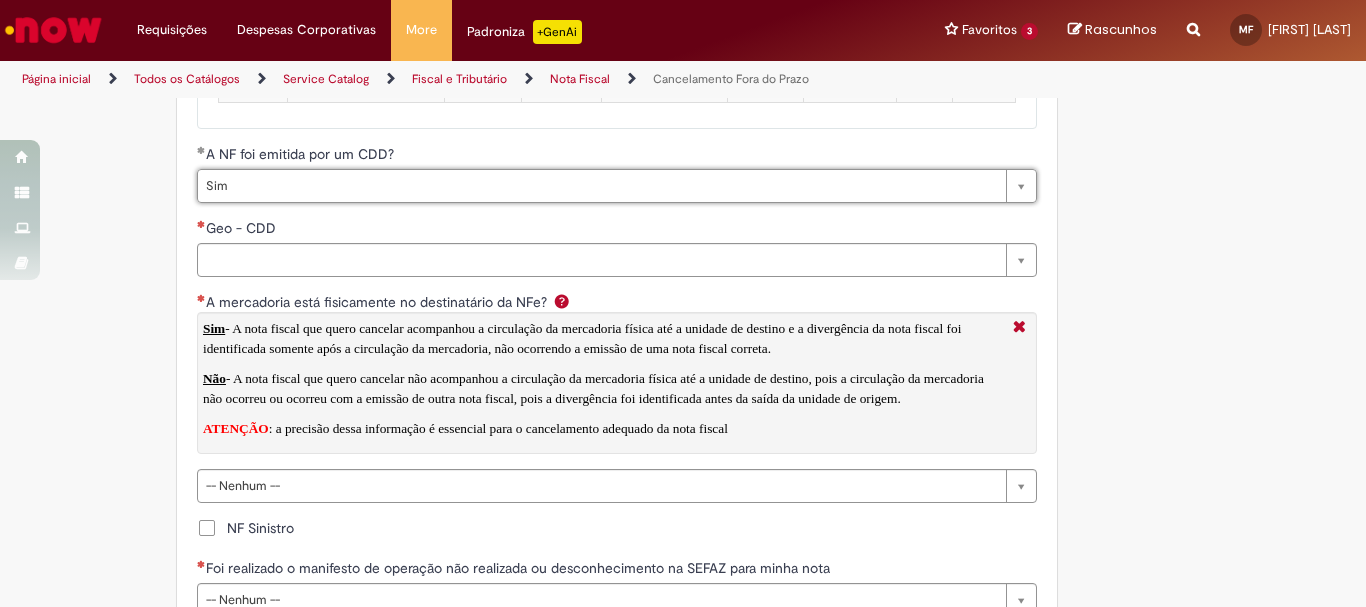 scroll, scrollTop: 0, scrollLeft: 0, axis: both 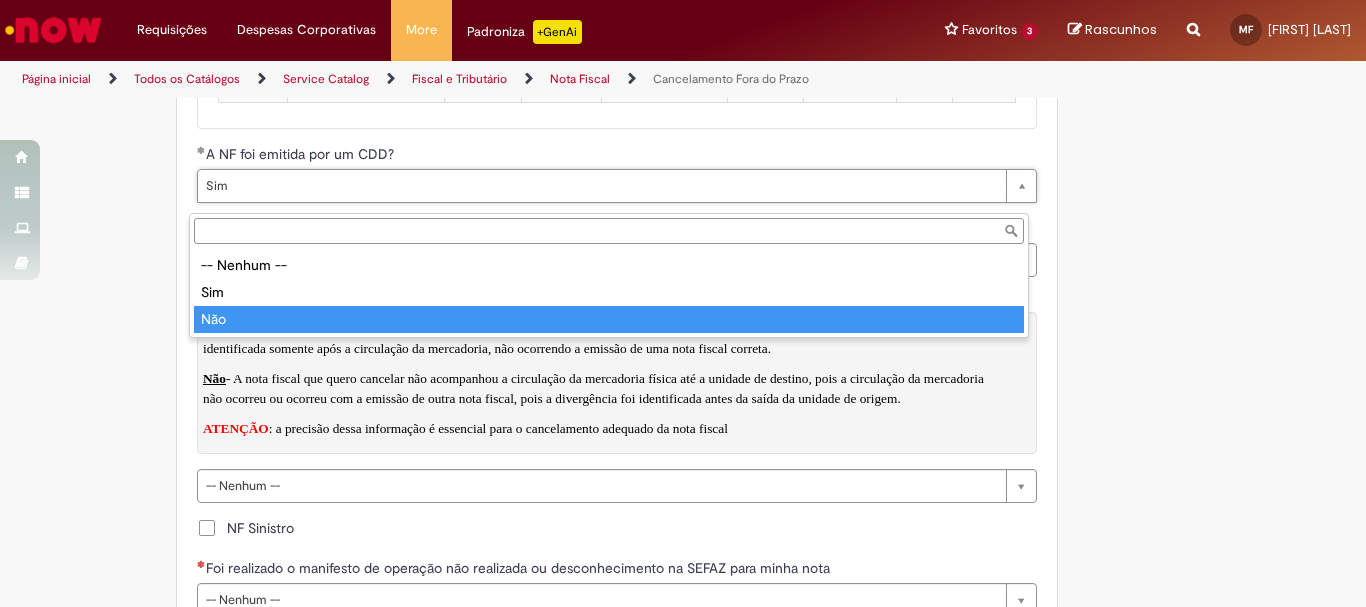 type on "***" 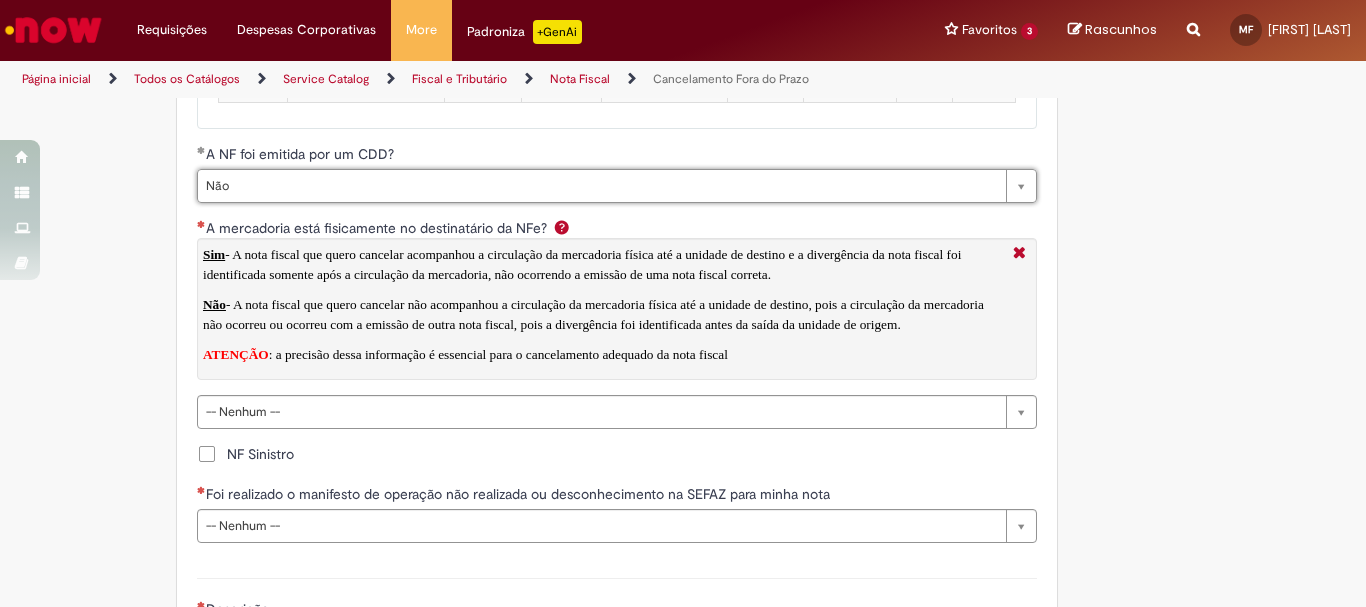 scroll, scrollTop: 2900, scrollLeft: 0, axis: vertical 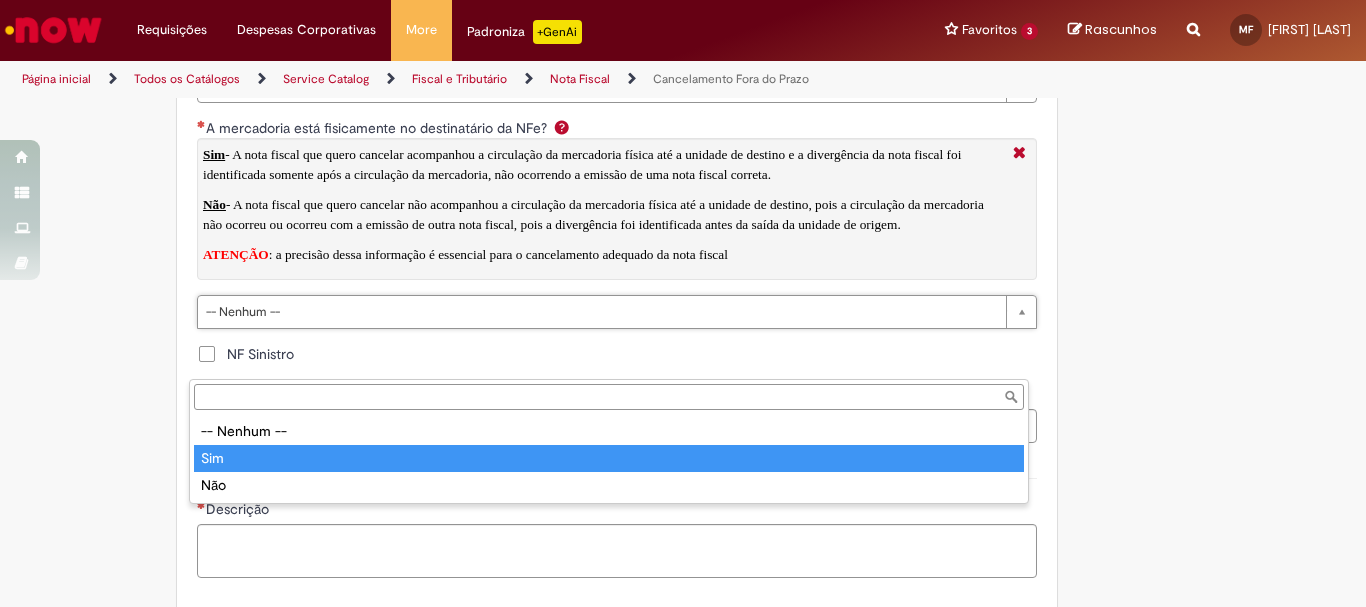 type on "***" 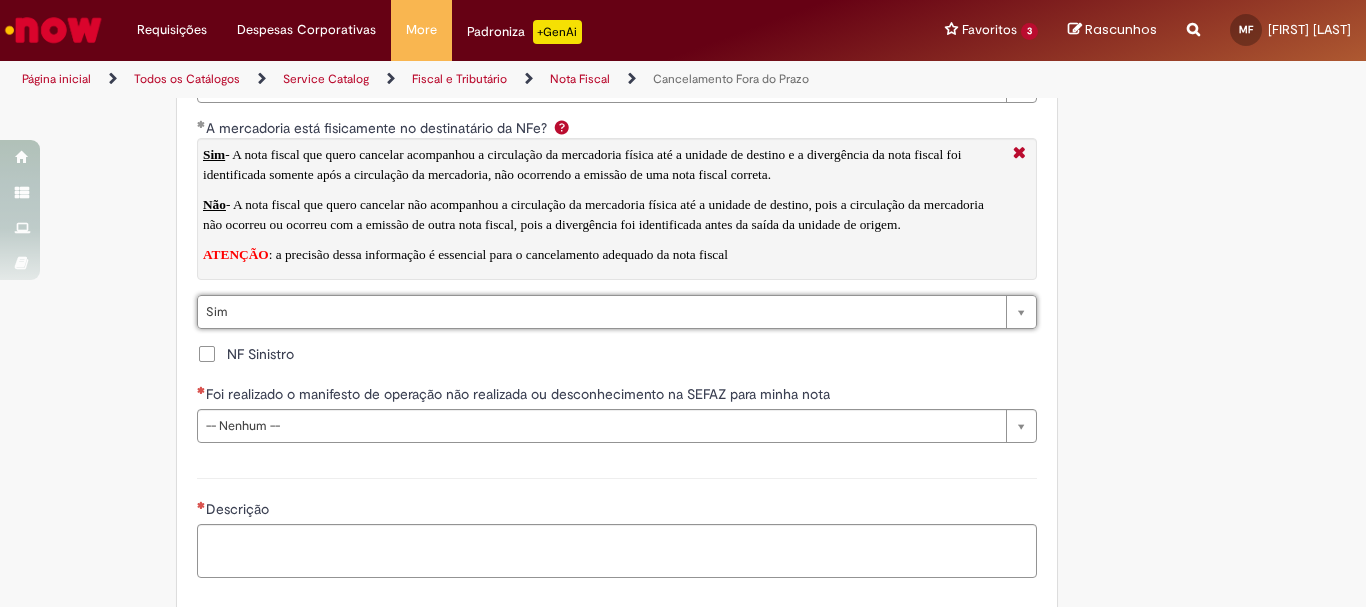 scroll, scrollTop: 2900, scrollLeft: 0, axis: vertical 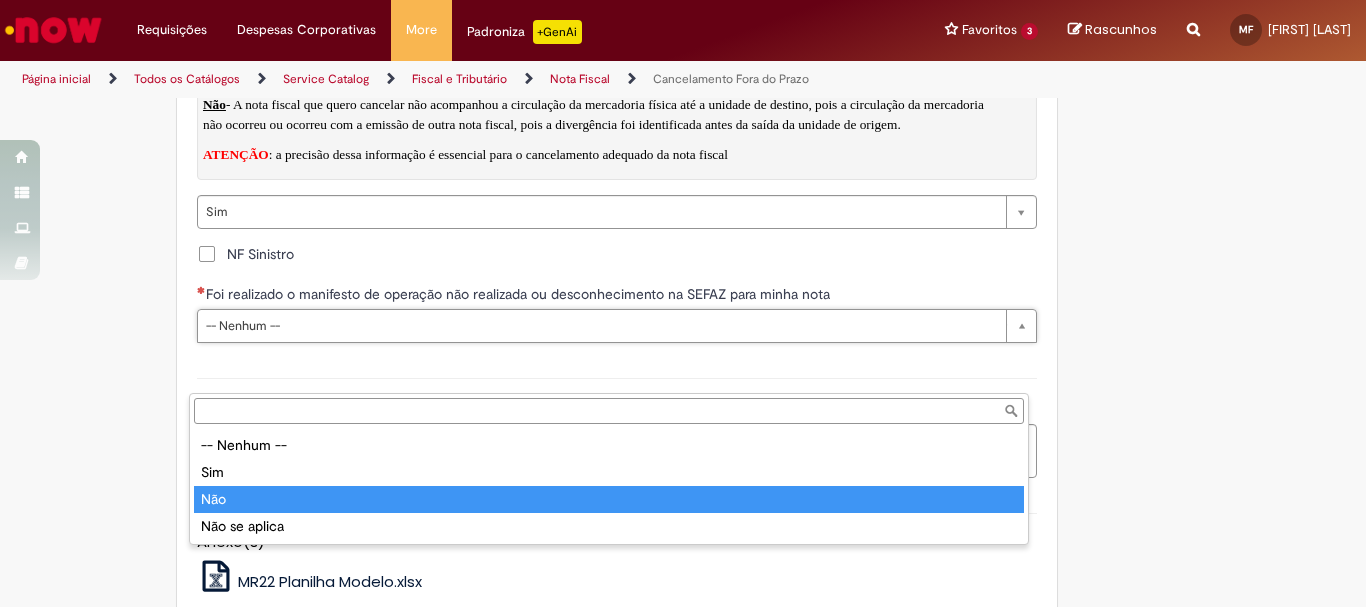 type on "***" 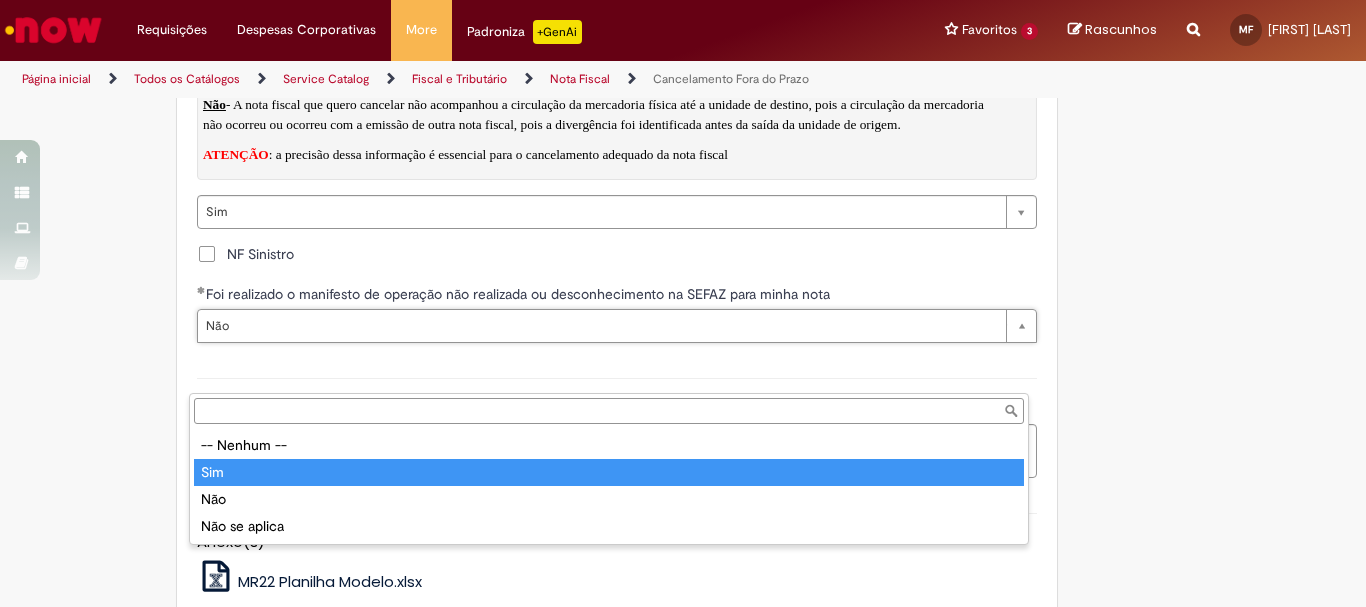 type on "***" 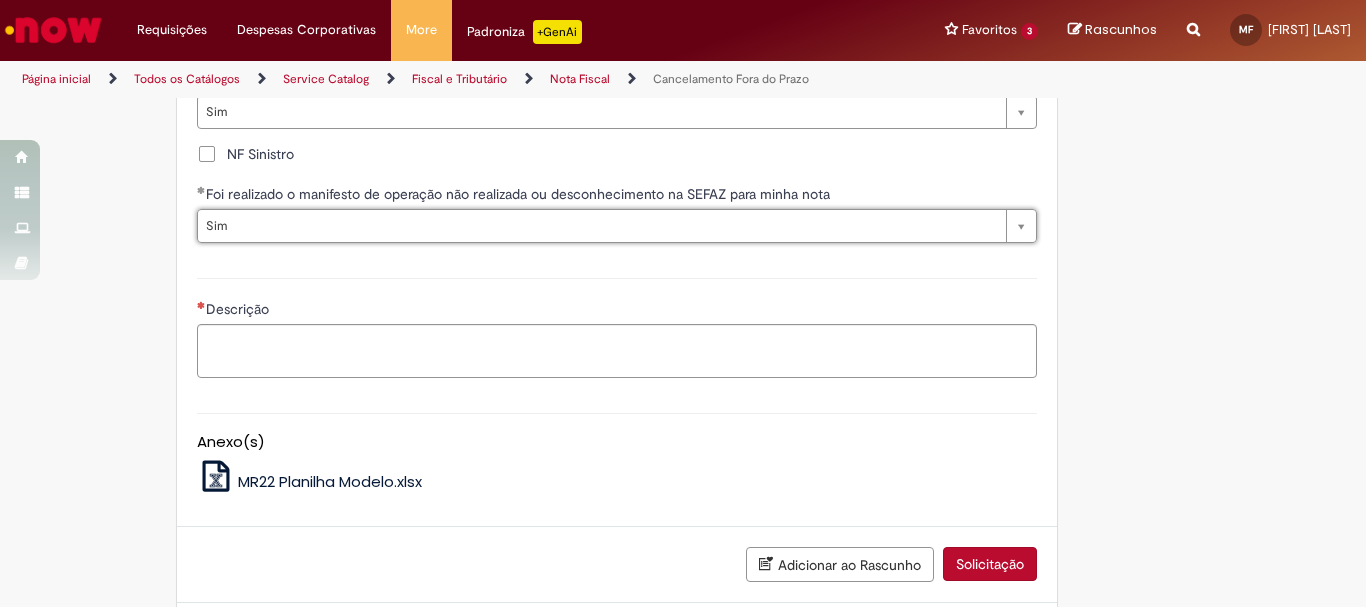 scroll, scrollTop: 3159, scrollLeft: 0, axis: vertical 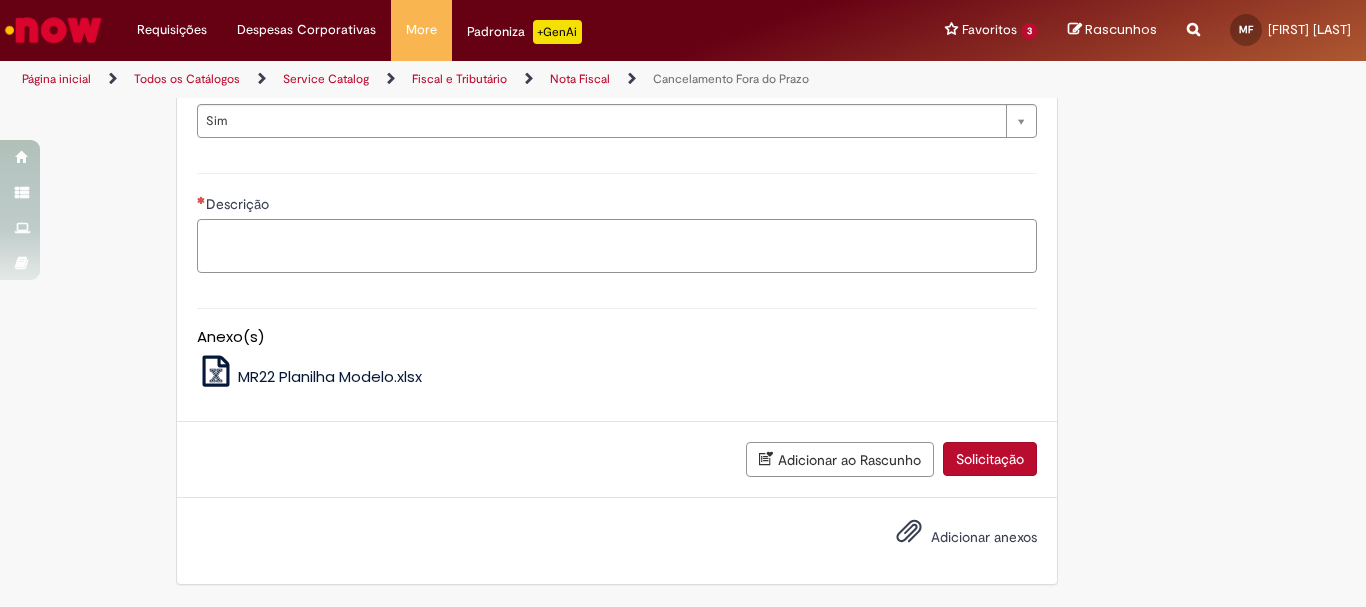click on "Descrição" at bounding box center (617, 246) 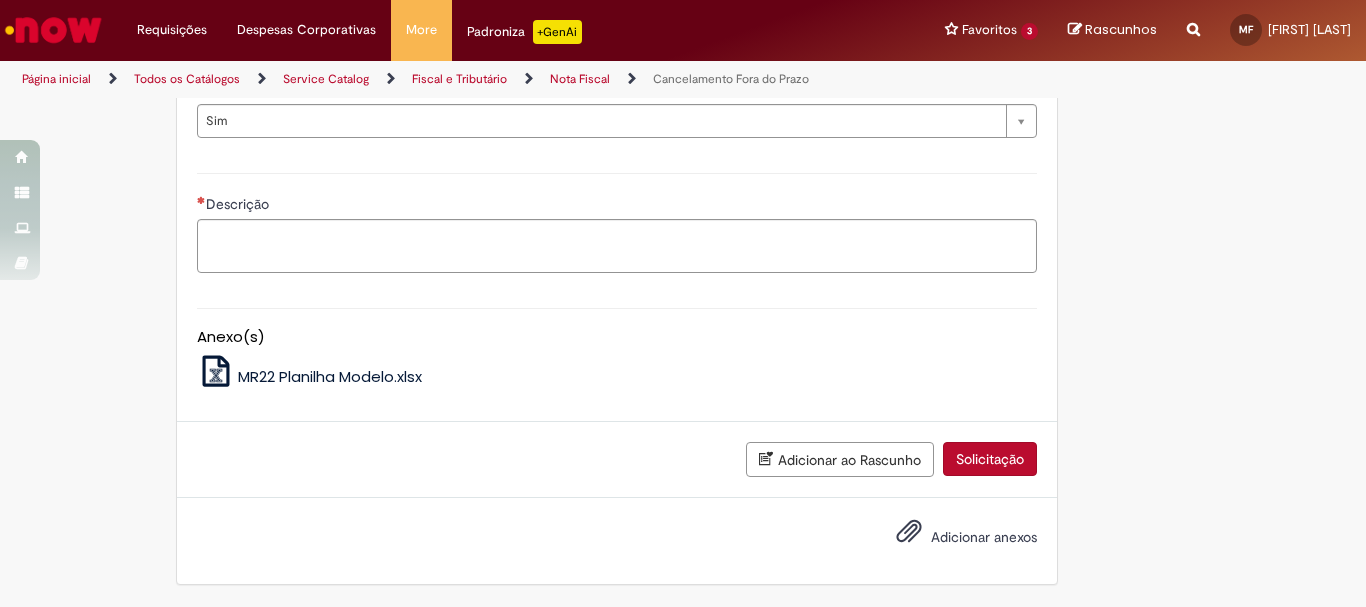click on "Adicionar anexos" at bounding box center [984, 537] 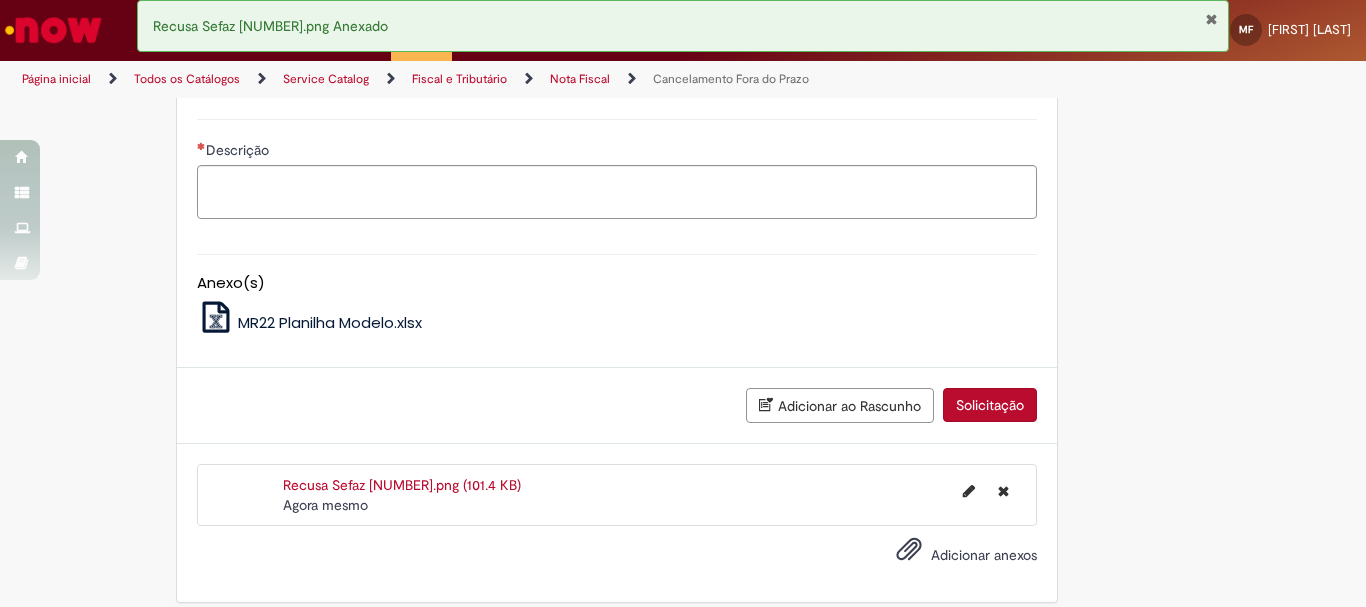 scroll, scrollTop: 3059, scrollLeft: 0, axis: vertical 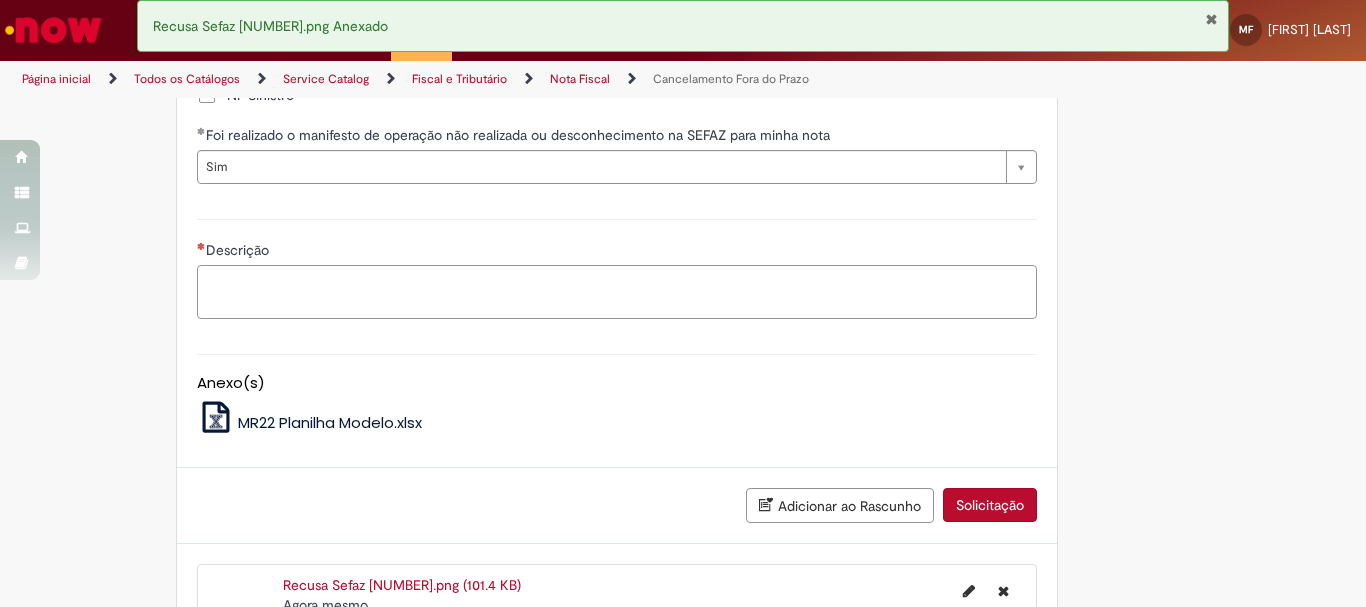 click on "Descrição" at bounding box center [617, 292] 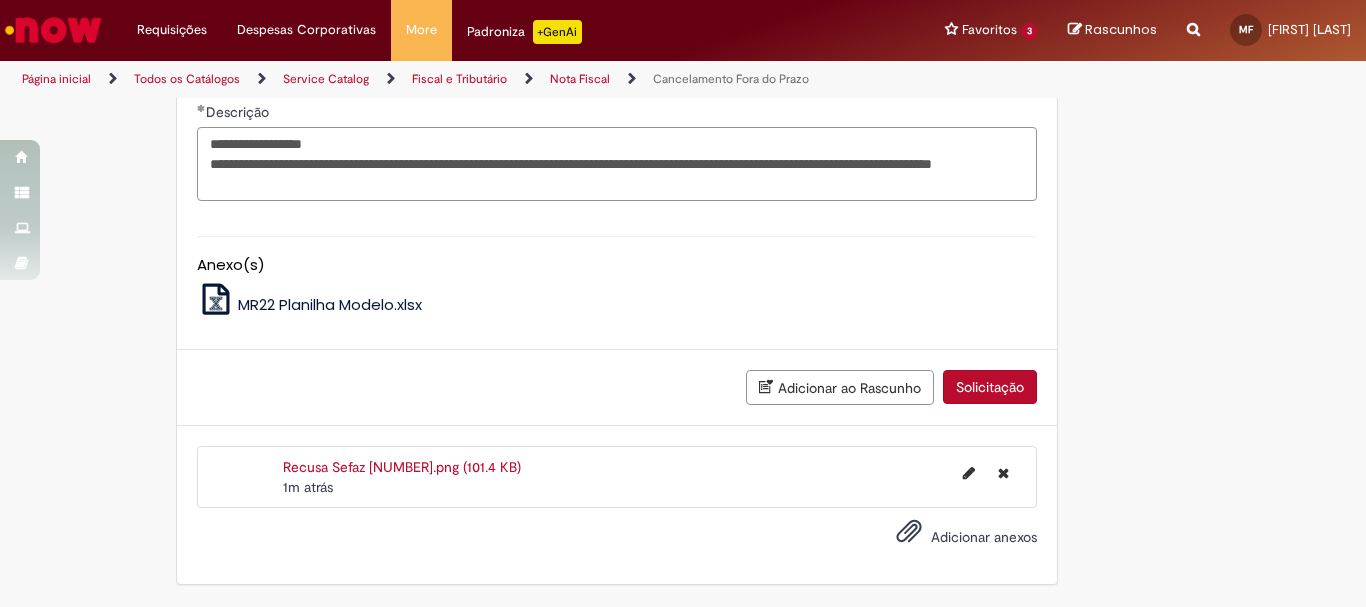 scroll, scrollTop: 3261, scrollLeft: 0, axis: vertical 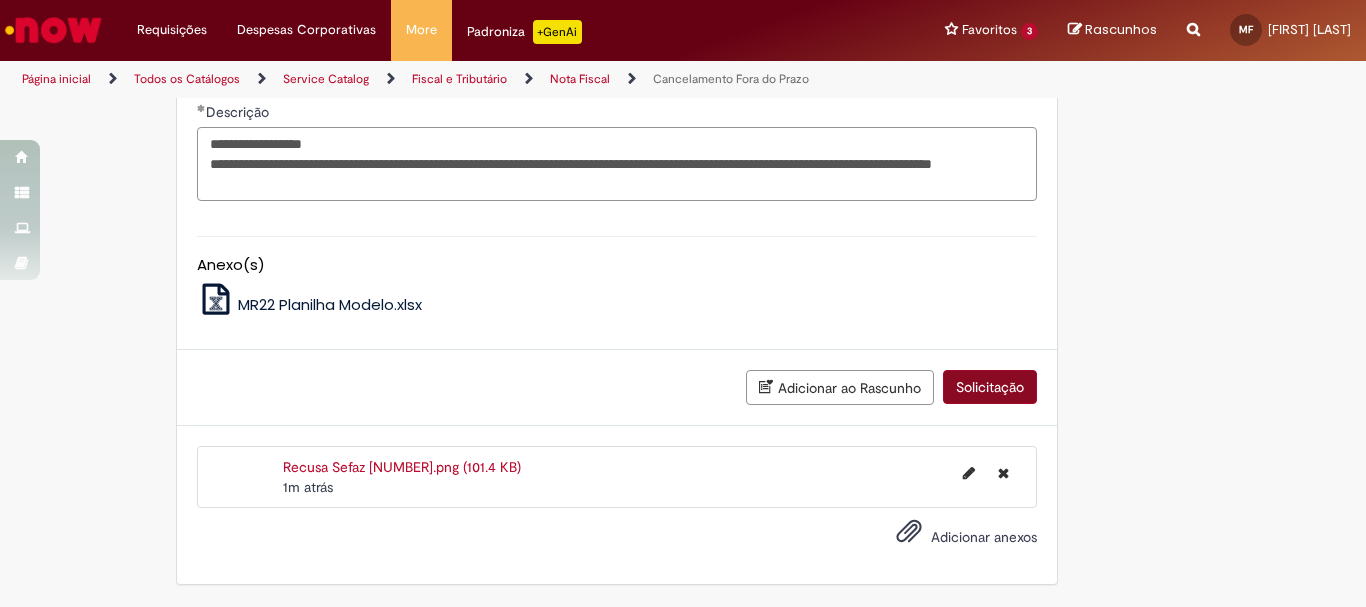 type on "**********" 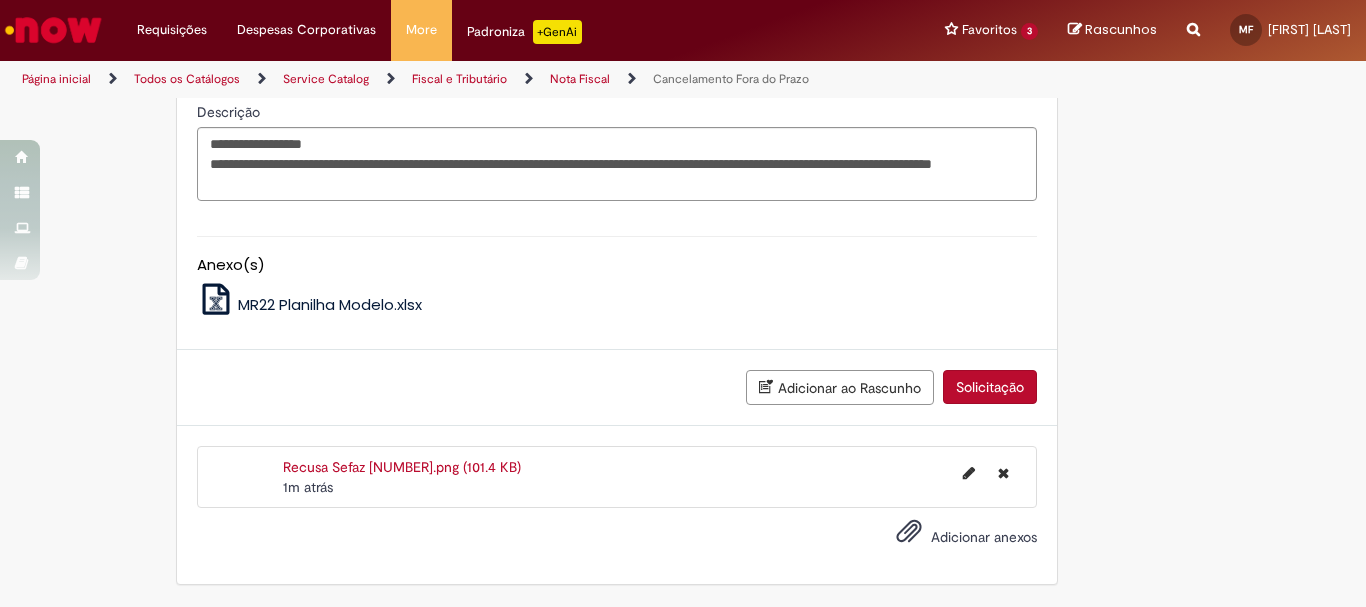 click on "Solicitação" at bounding box center (990, 387) 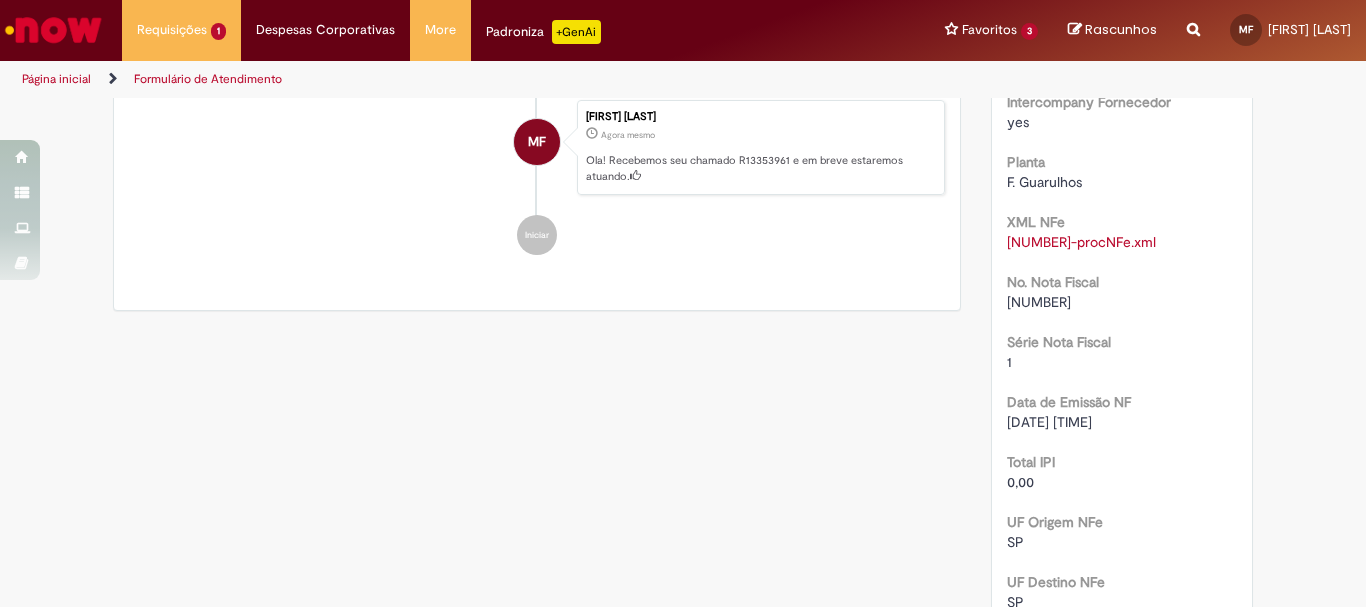 scroll, scrollTop: 0, scrollLeft: 0, axis: both 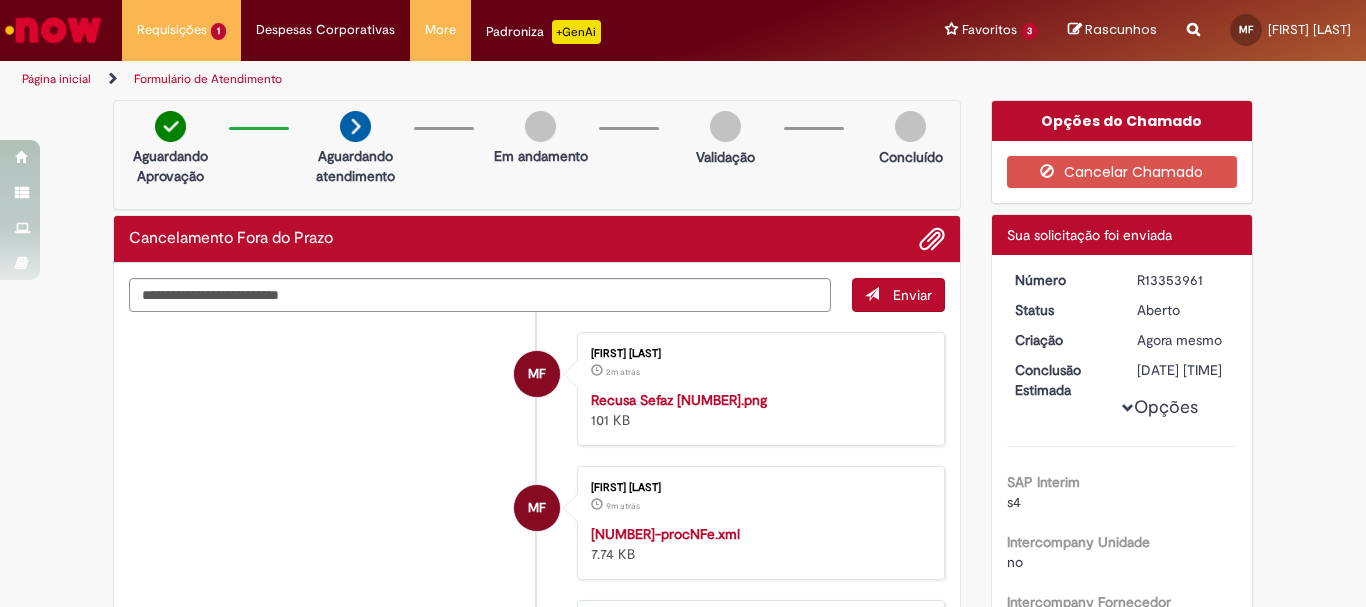 click at bounding box center (53, 30) 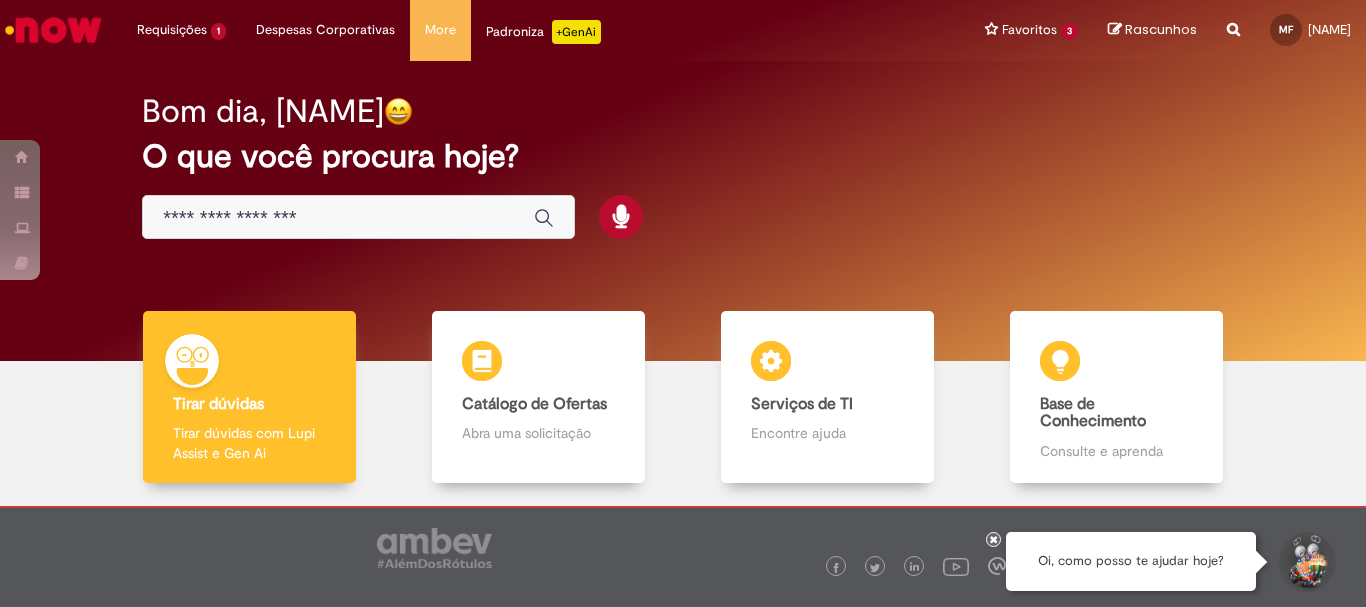 scroll, scrollTop: 0, scrollLeft: 0, axis: both 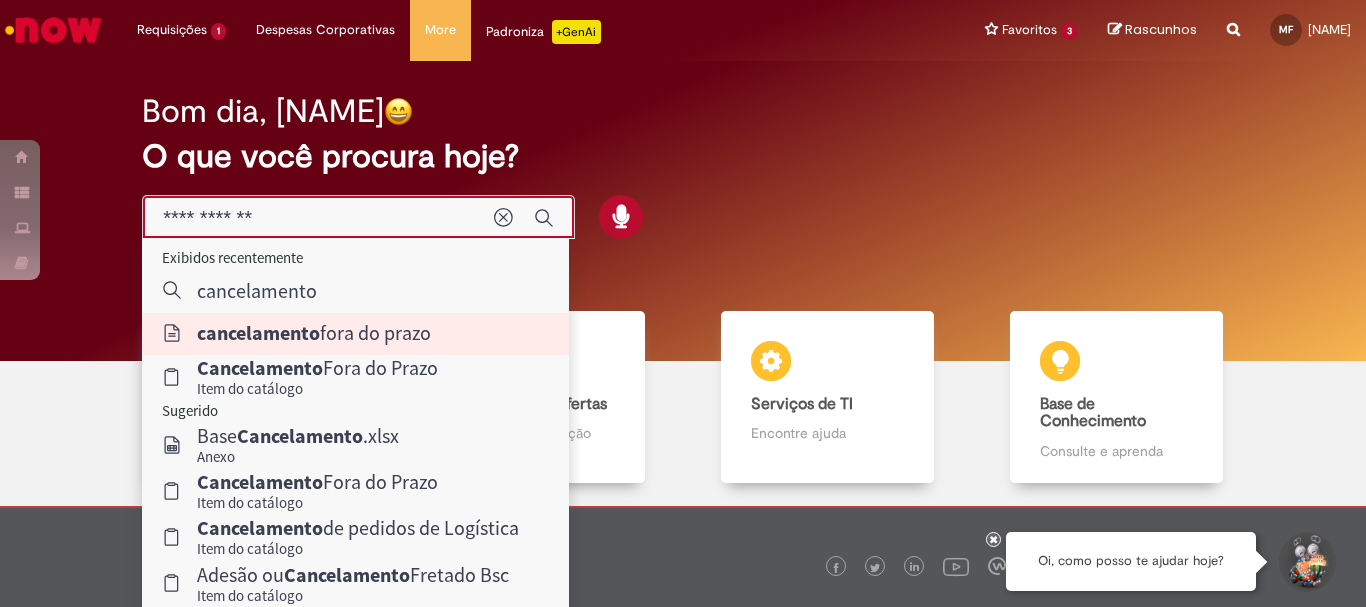 type on "**********" 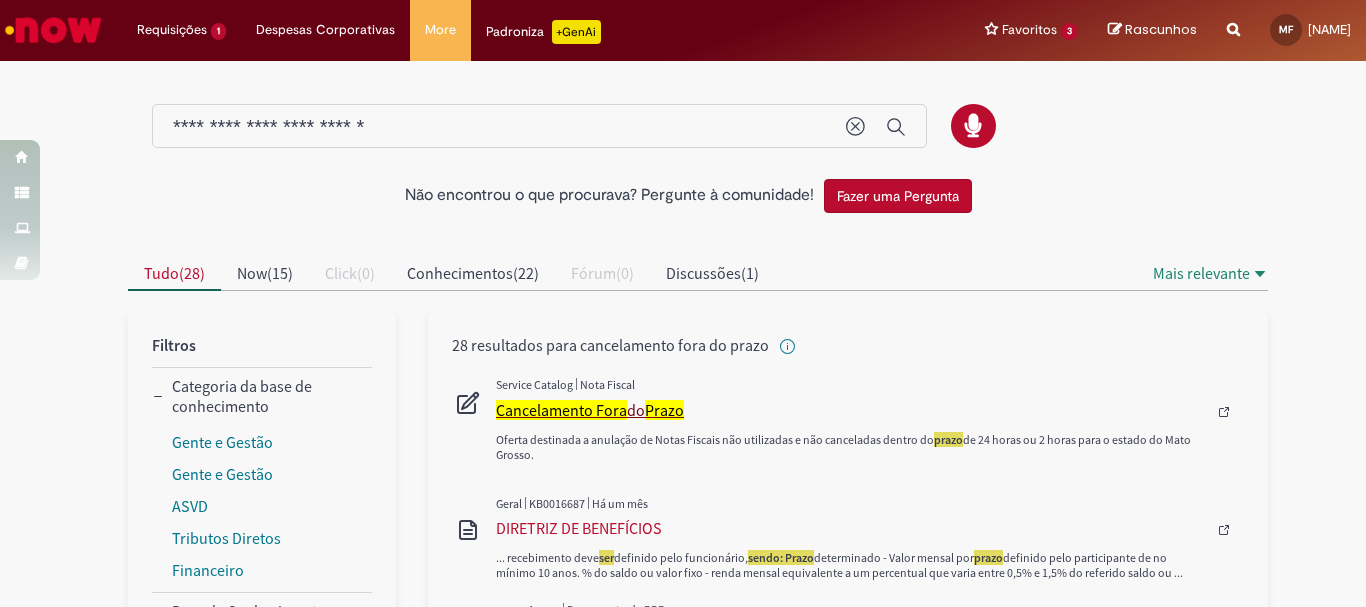 click on "Cancelamento Fora" at bounding box center [561, 410] 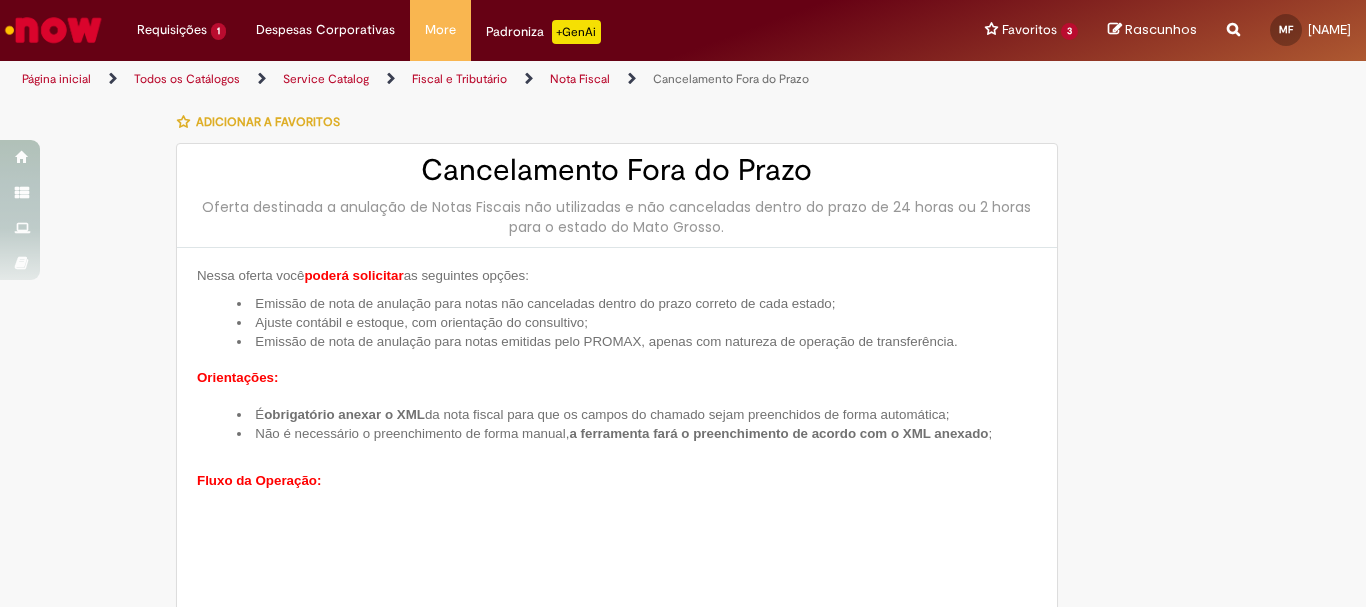 type on "**********" 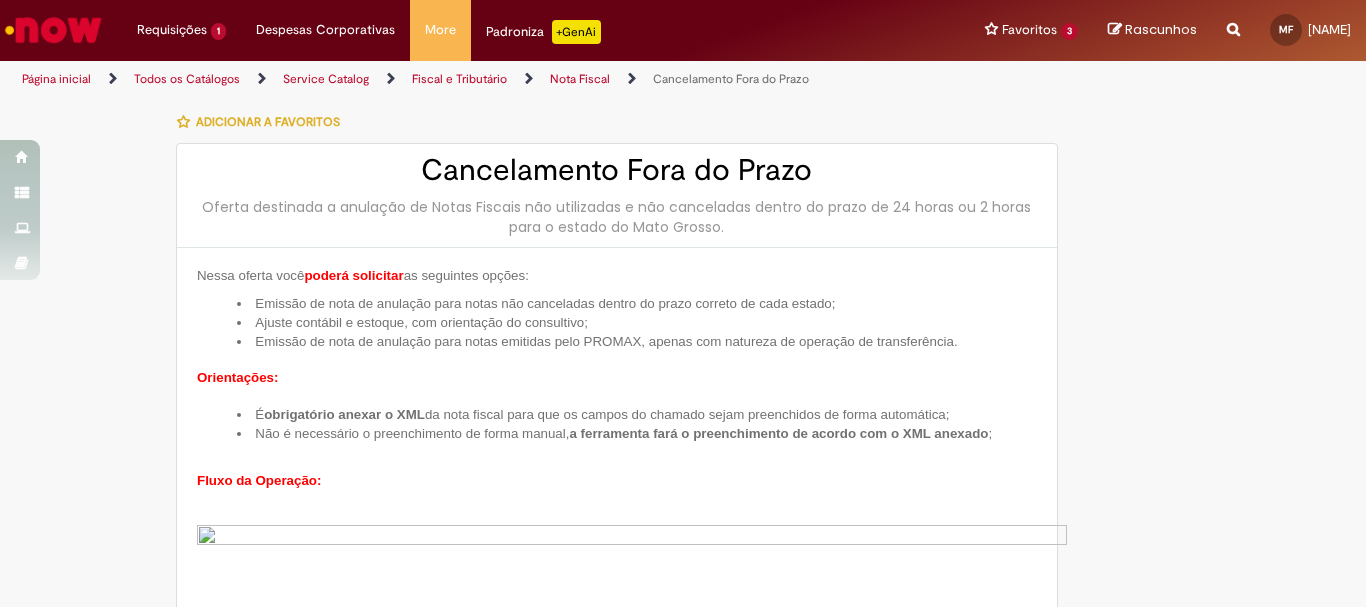 type on "**********" 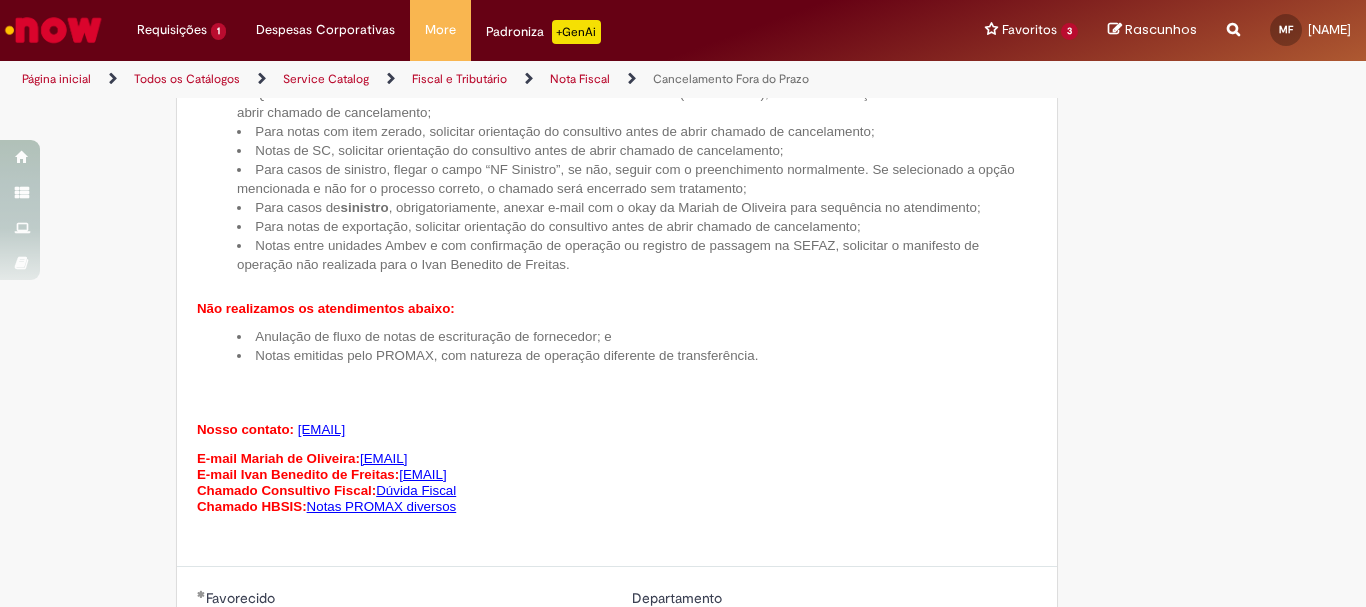scroll, scrollTop: 1400, scrollLeft: 0, axis: vertical 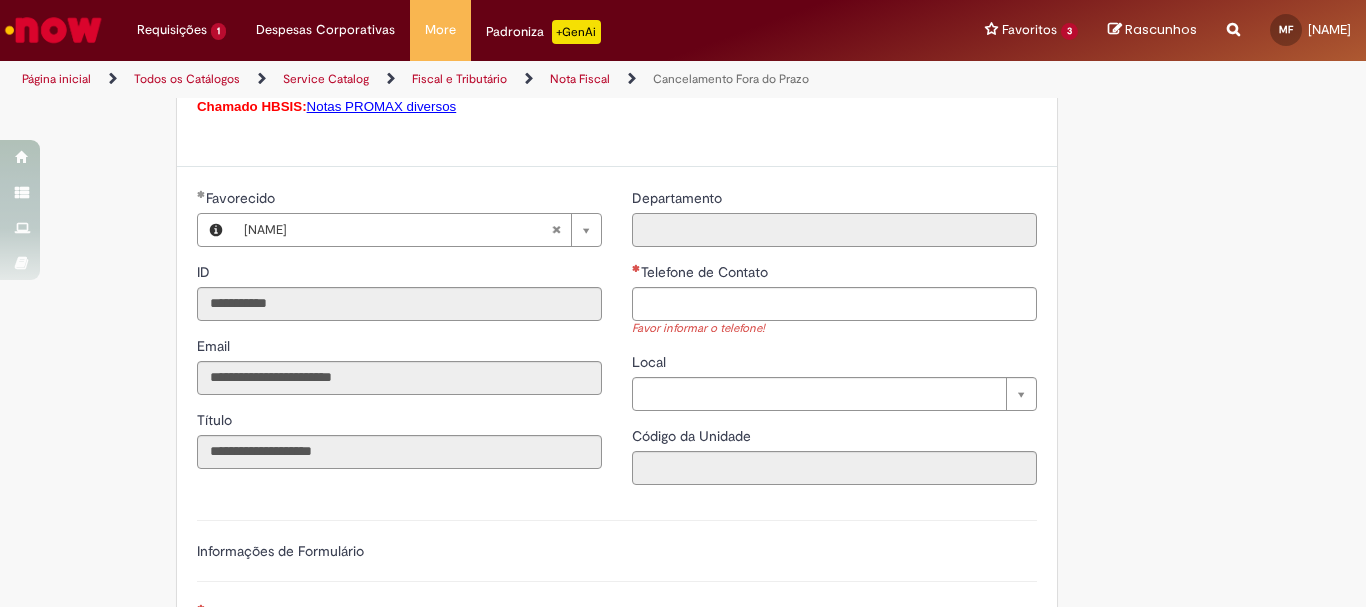 click on "Departamento" at bounding box center [834, 230] 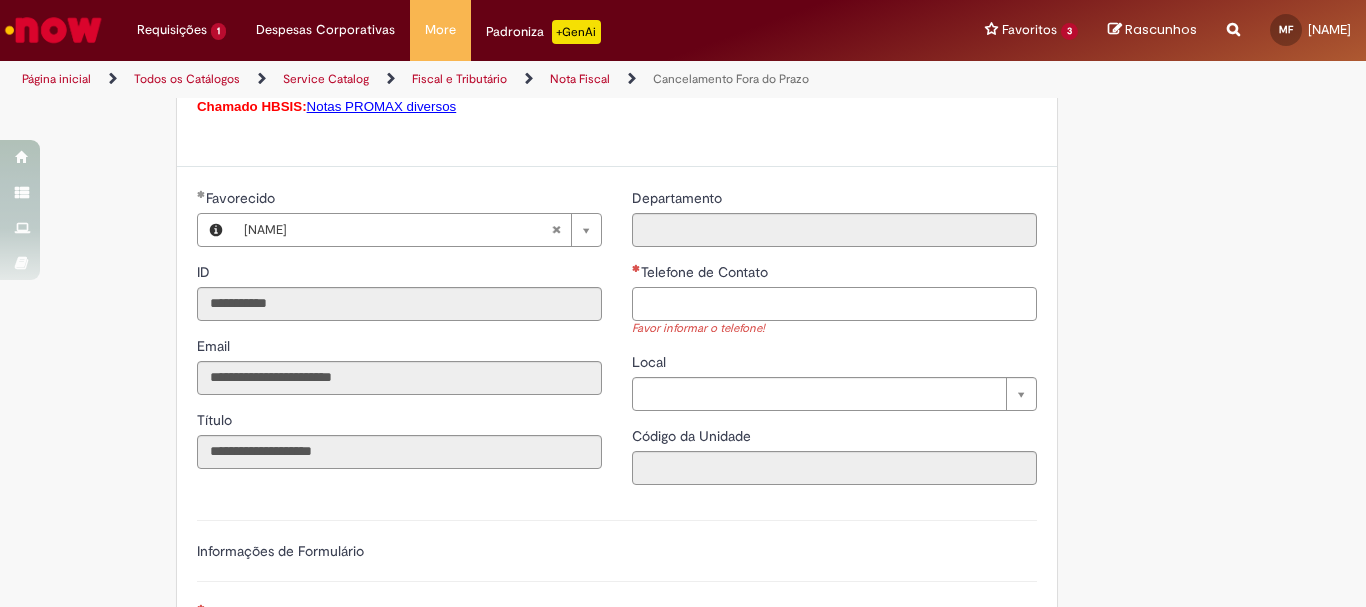click on "Telefone de Contato" at bounding box center (834, 304) 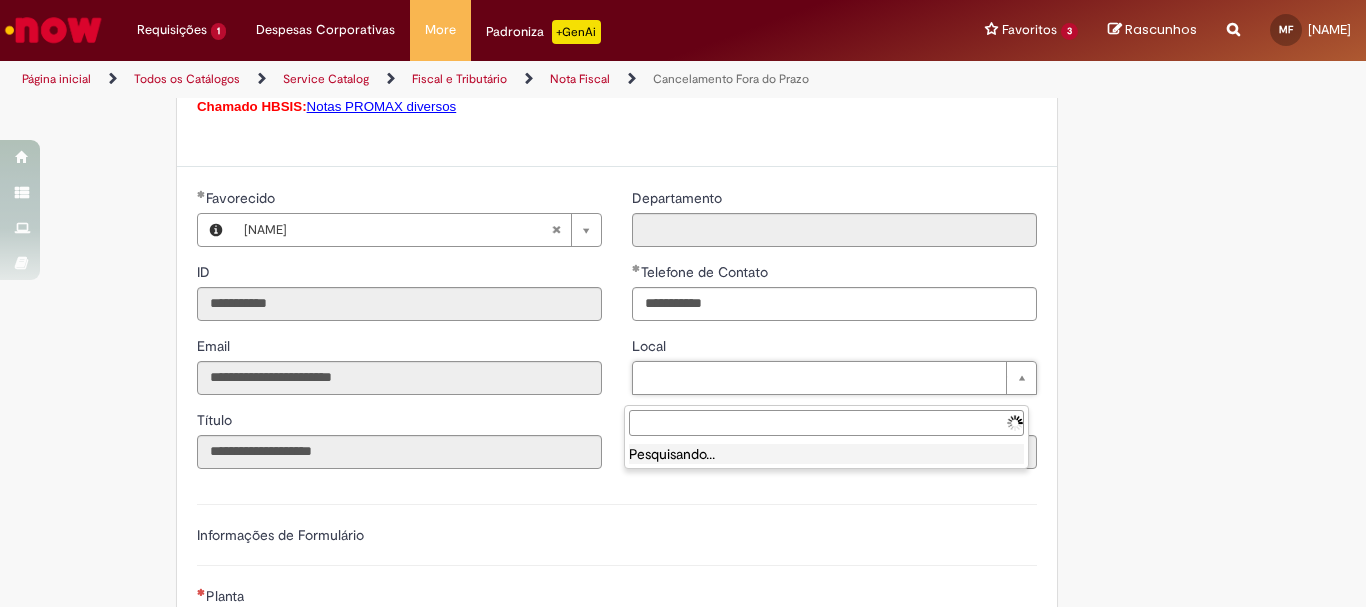 type on "**********" 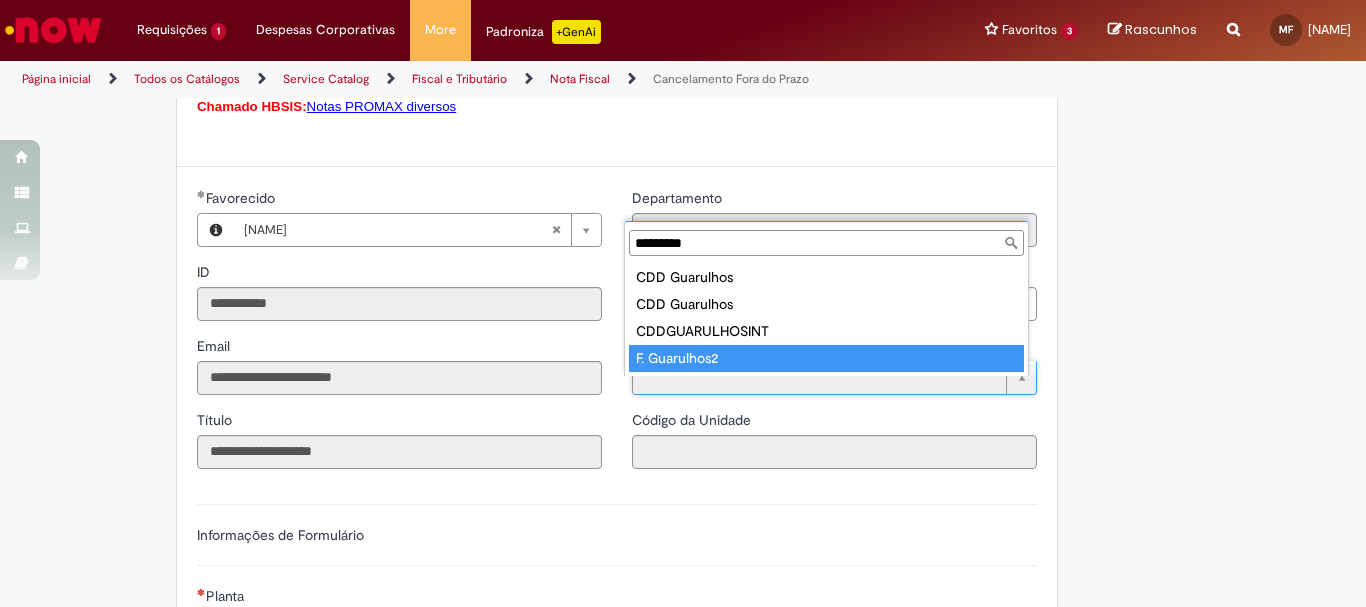 type on "*********" 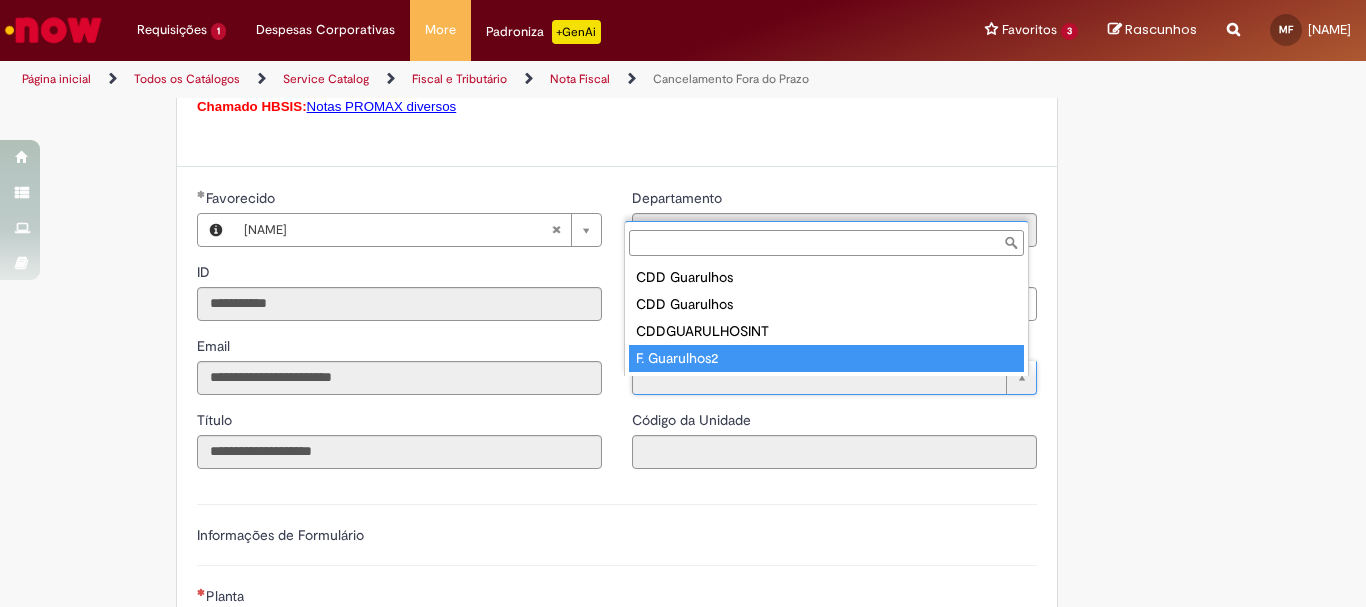 type on "****" 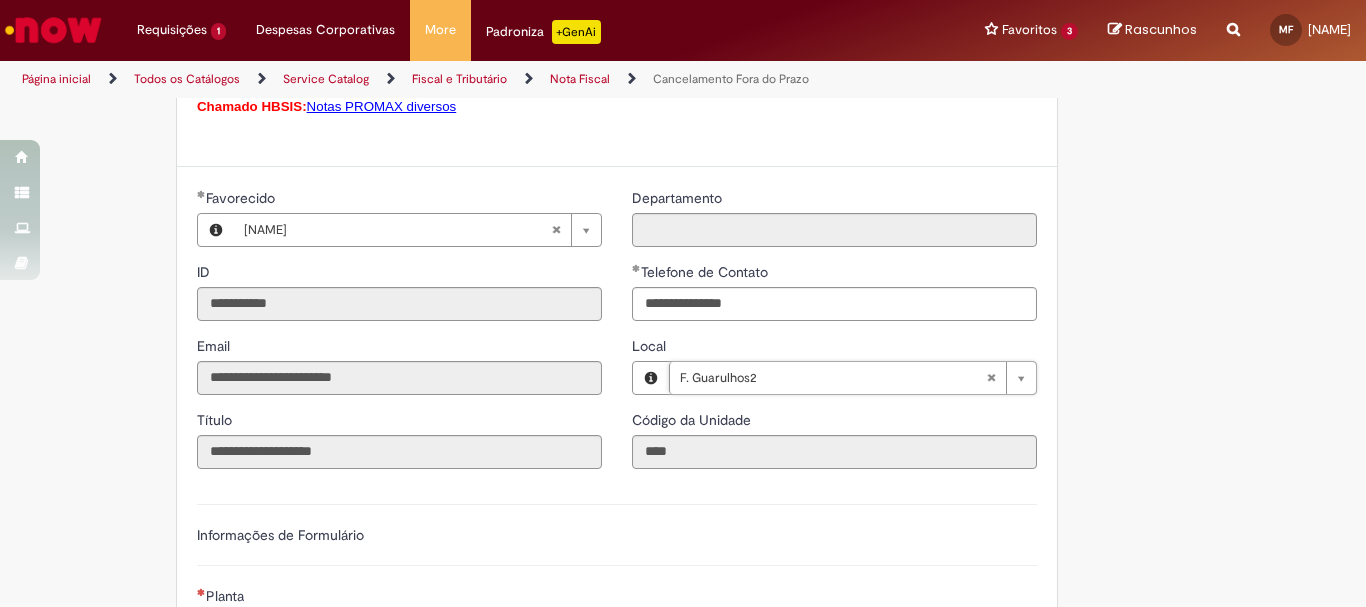 scroll, scrollTop: 1600, scrollLeft: 0, axis: vertical 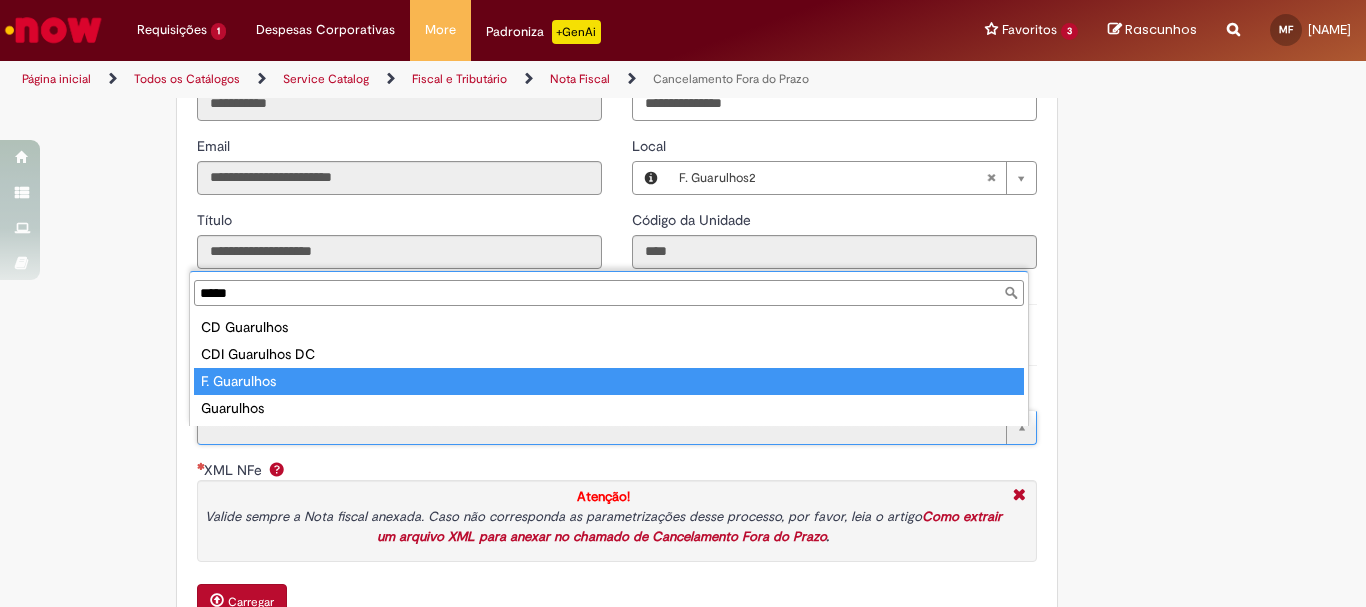 type on "*****" 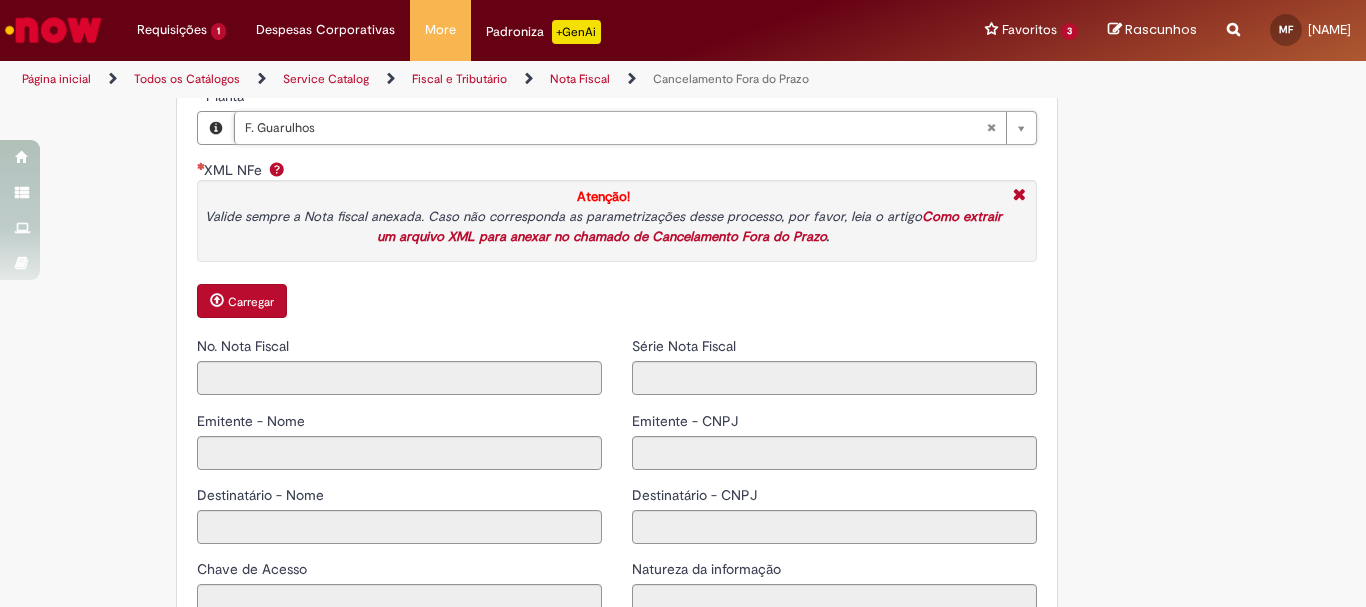 scroll, scrollTop: 2000, scrollLeft: 0, axis: vertical 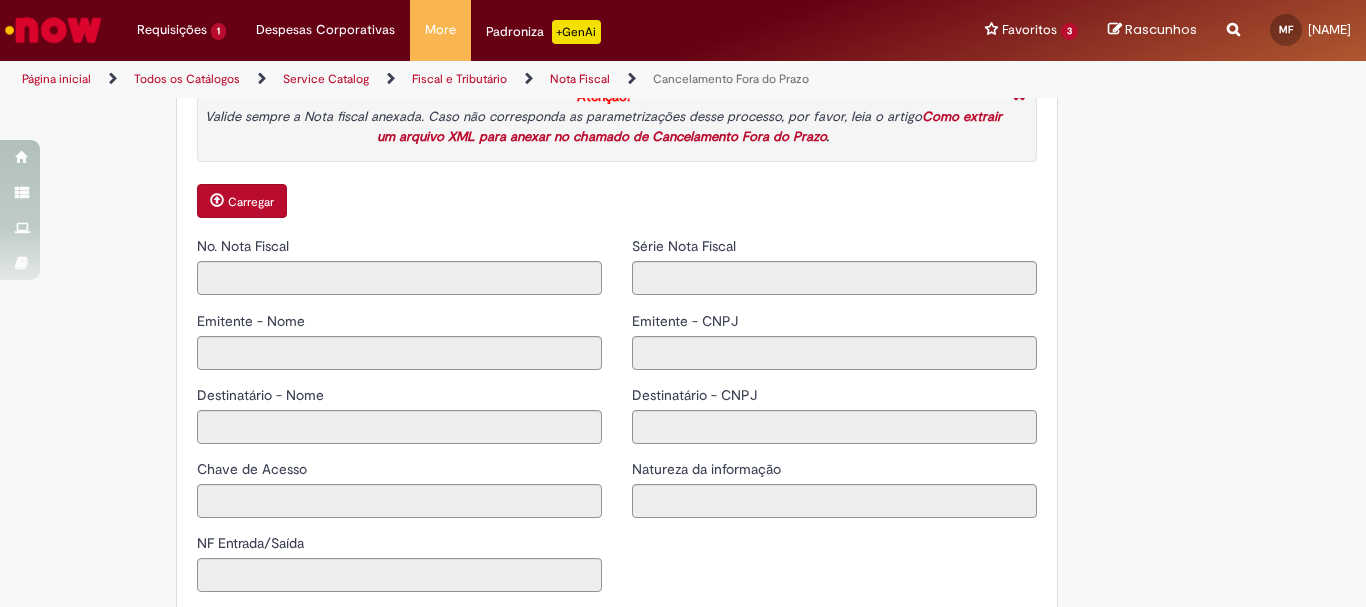 click on "Carregar" at bounding box center [251, 202] 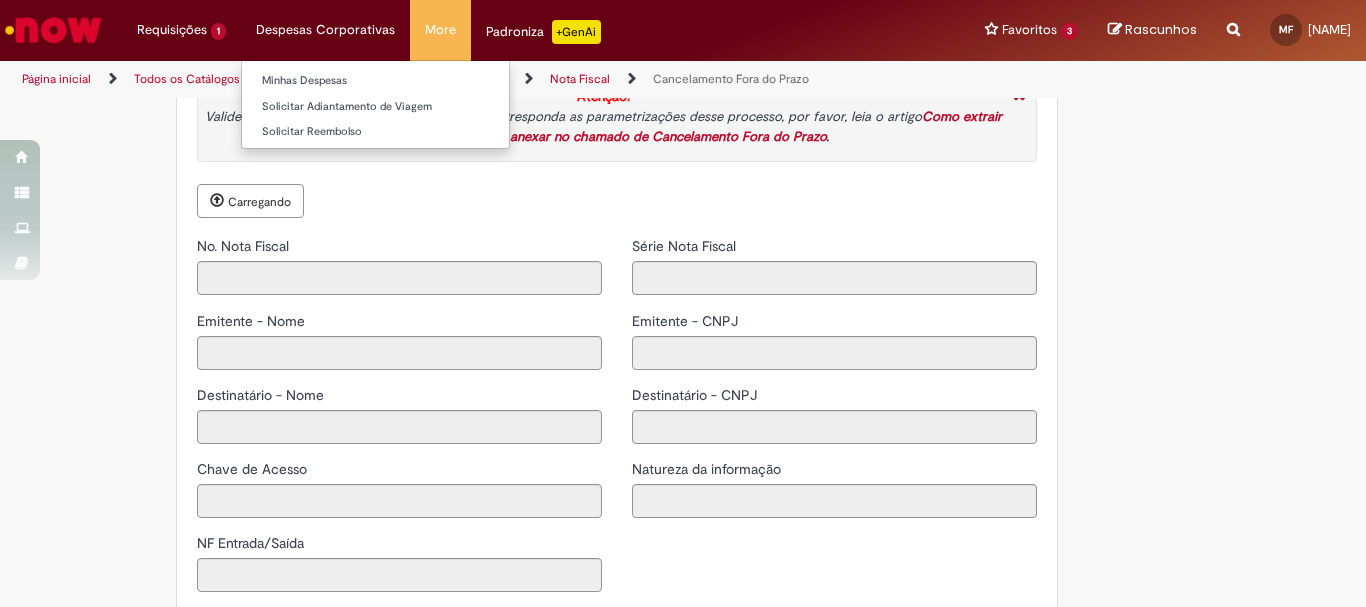 type on "******" 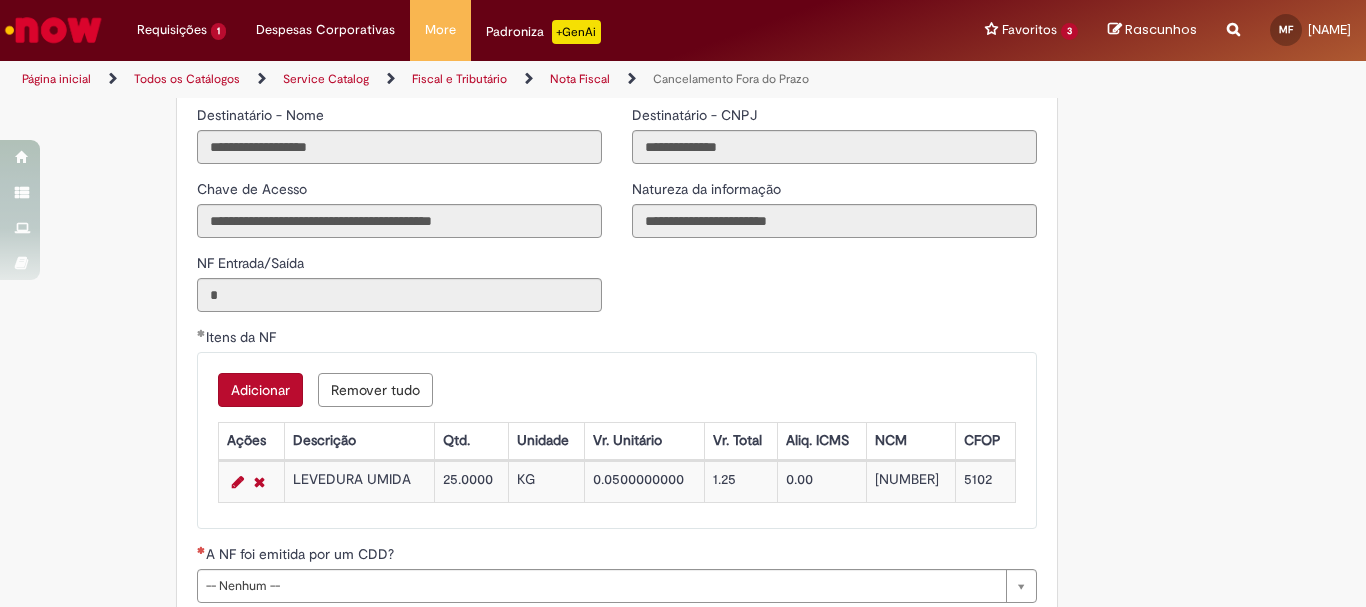 scroll, scrollTop: 2400, scrollLeft: 0, axis: vertical 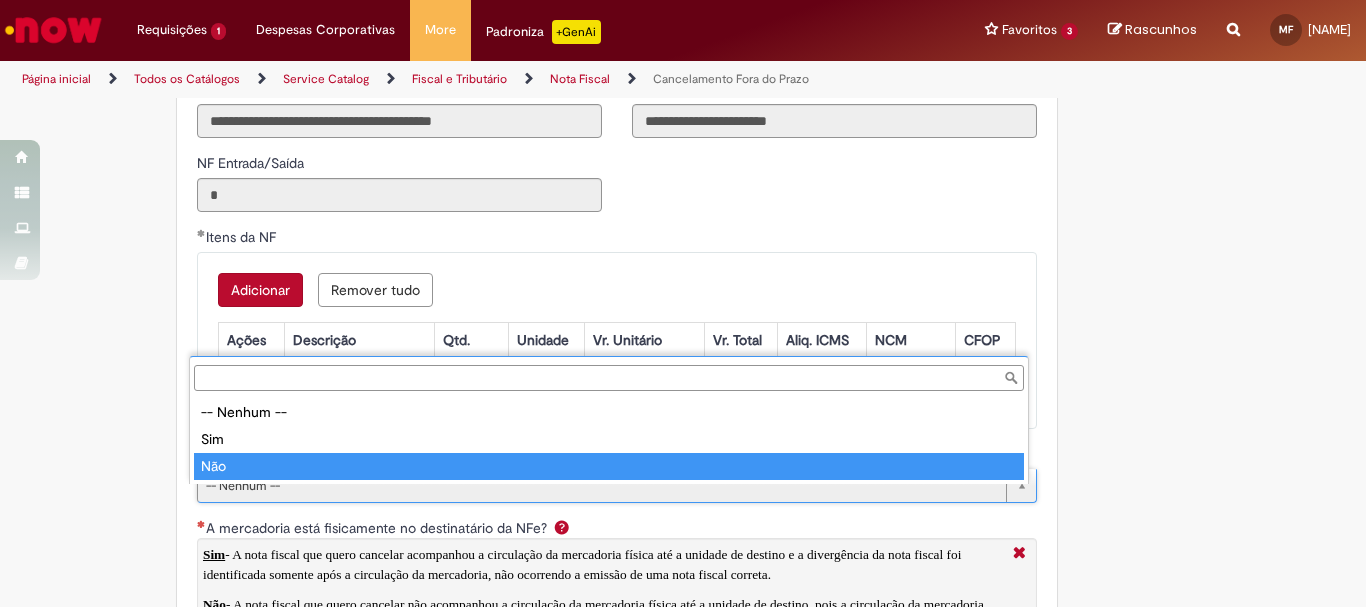 type on "***" 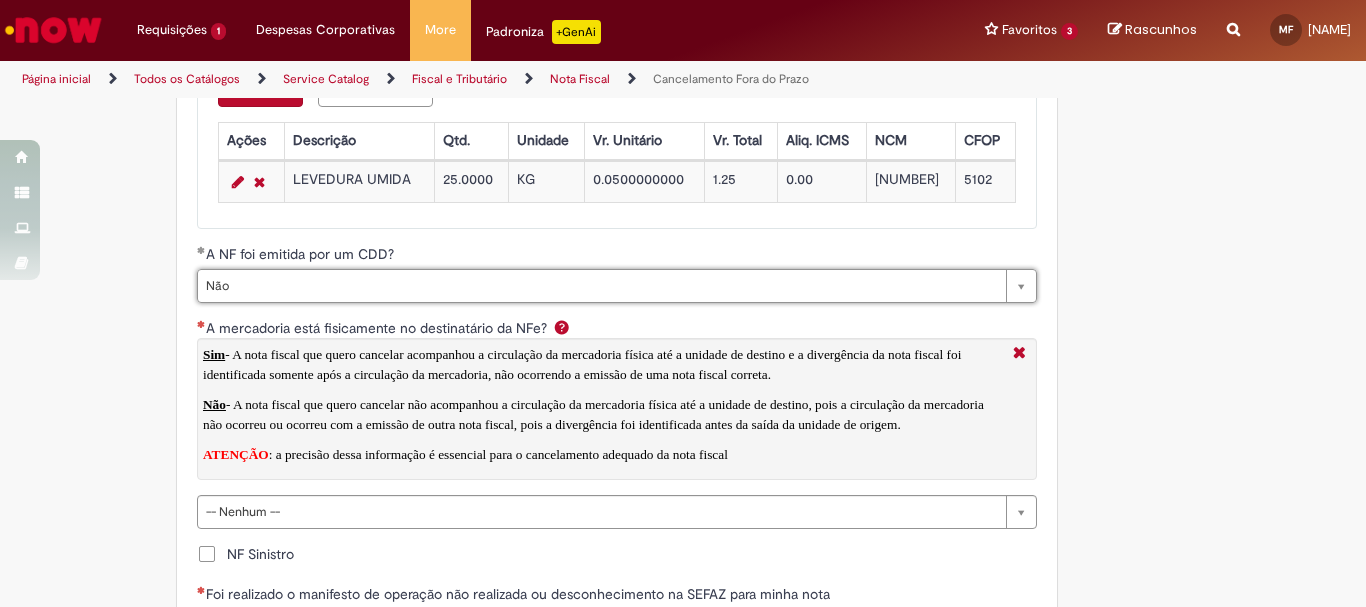 scroll, scrollTop: 2700, scrollLeft: 0, axis: vertical 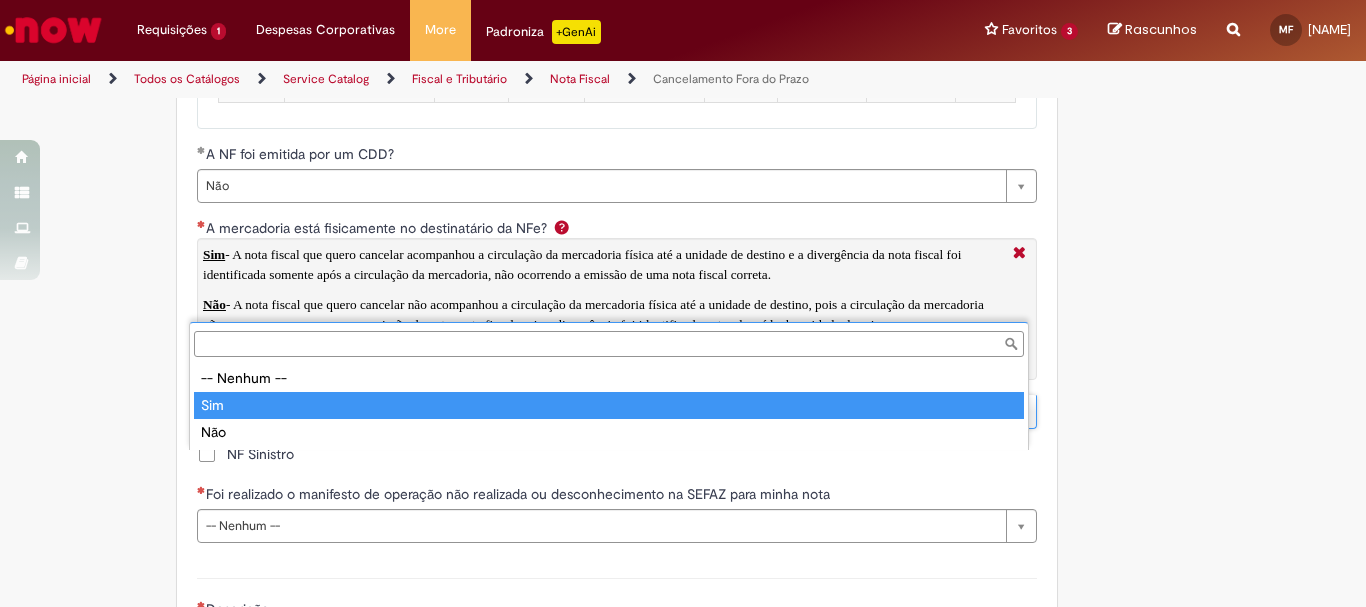 type on "***" 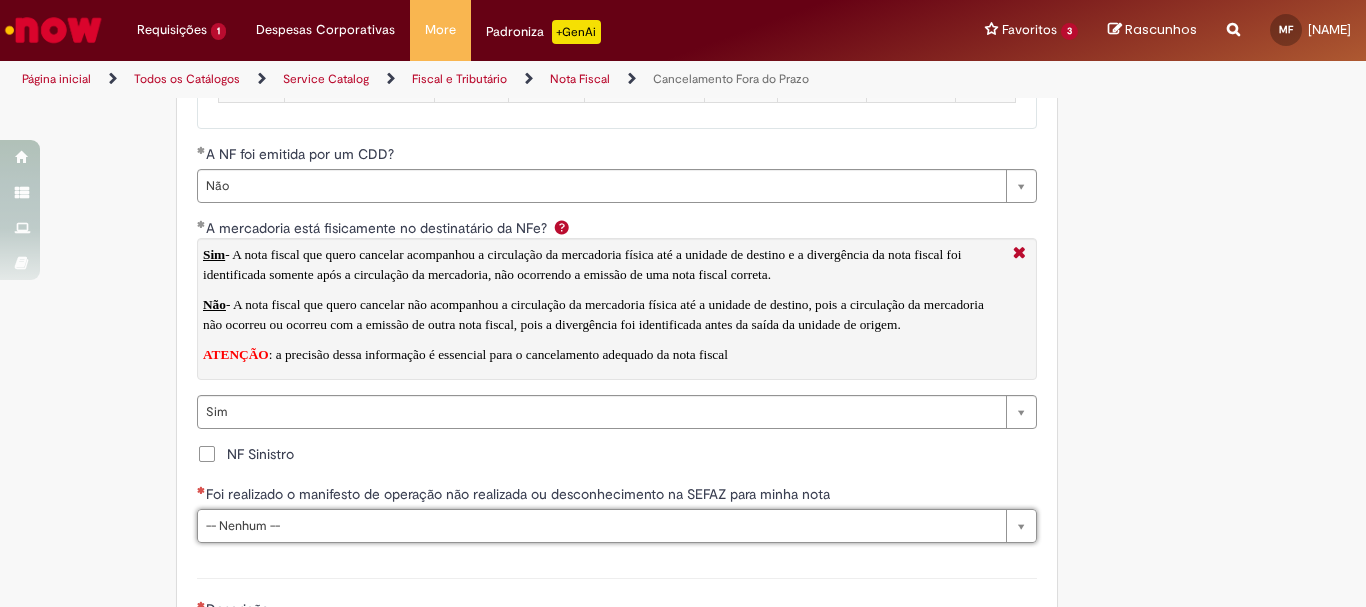 scroll, scrollTop: 2800, scrollLeft: 0, axis: vertical 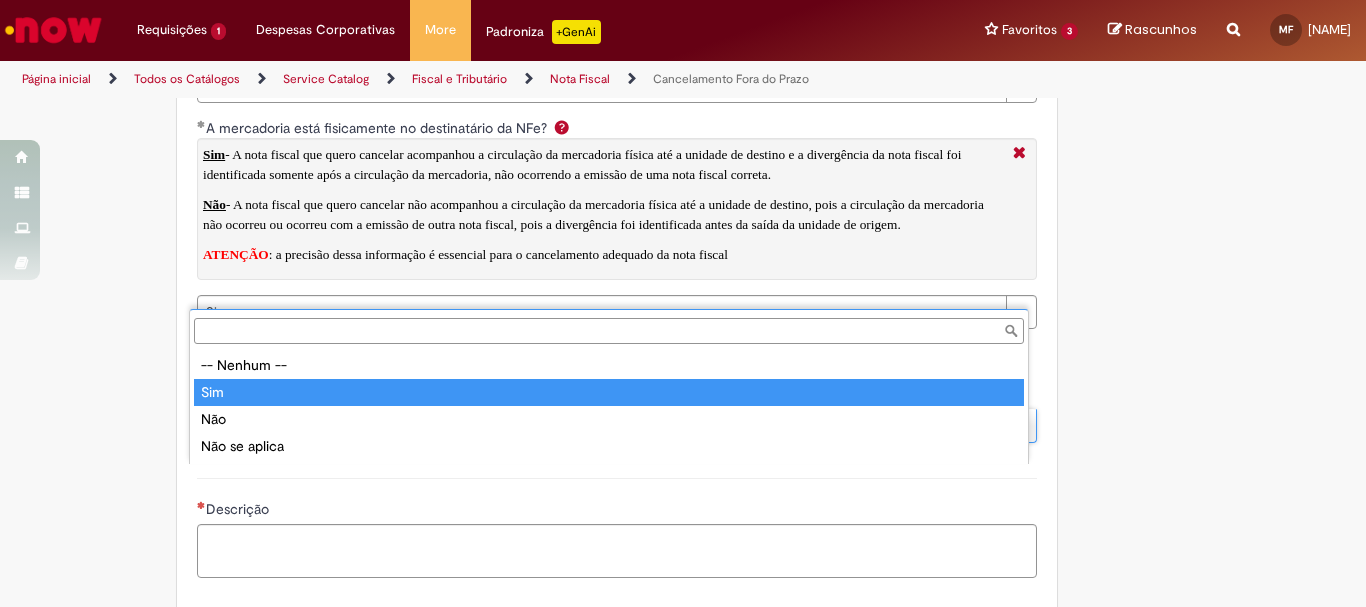 type on "***" 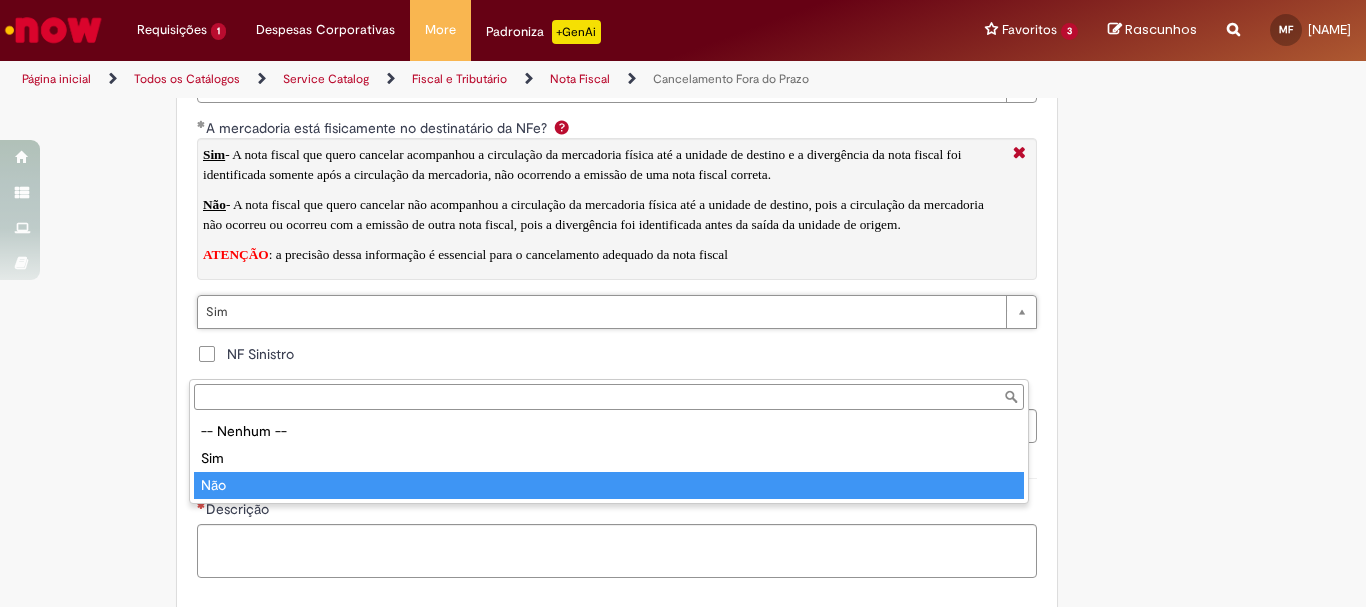 type on "***" 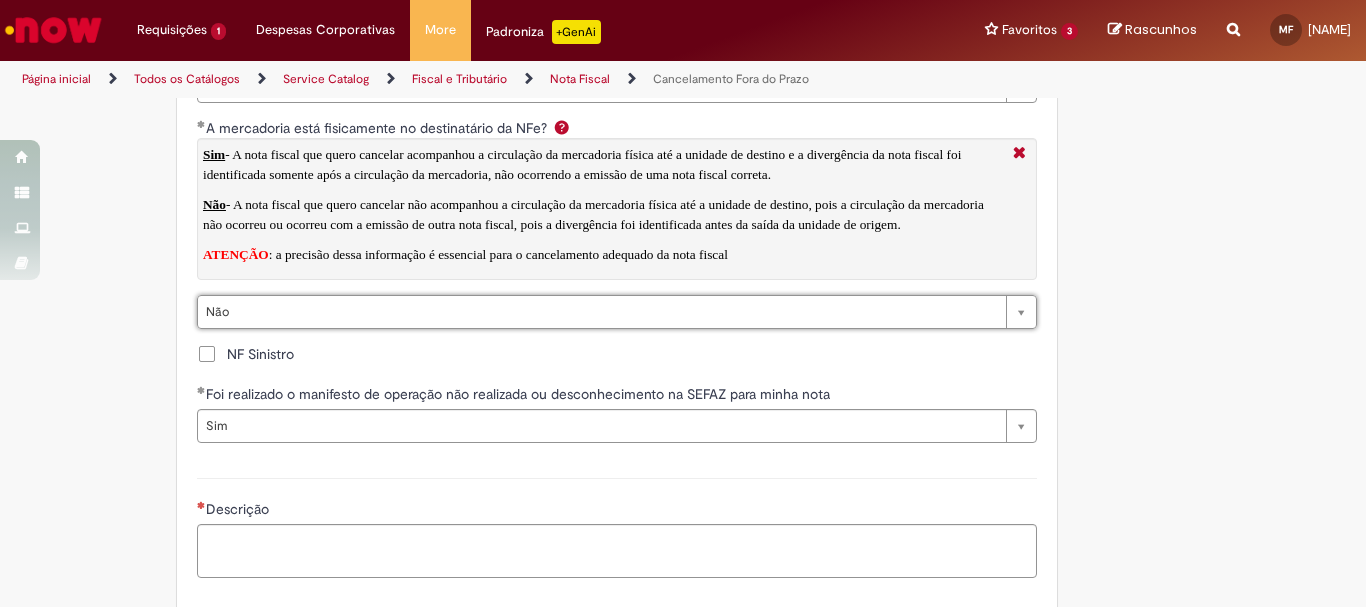 scroll, scrollTop: 3000, scrollLeft: 0, axis: vertical 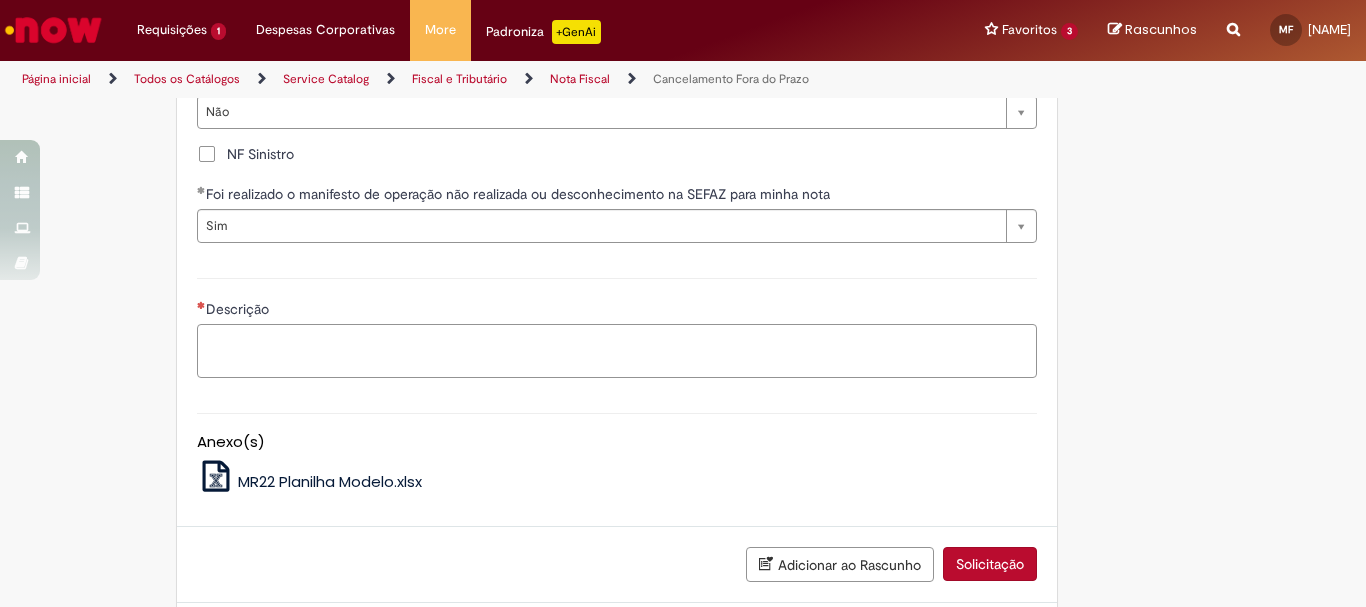 click on "Descrição" at bounding box center [617, 351] 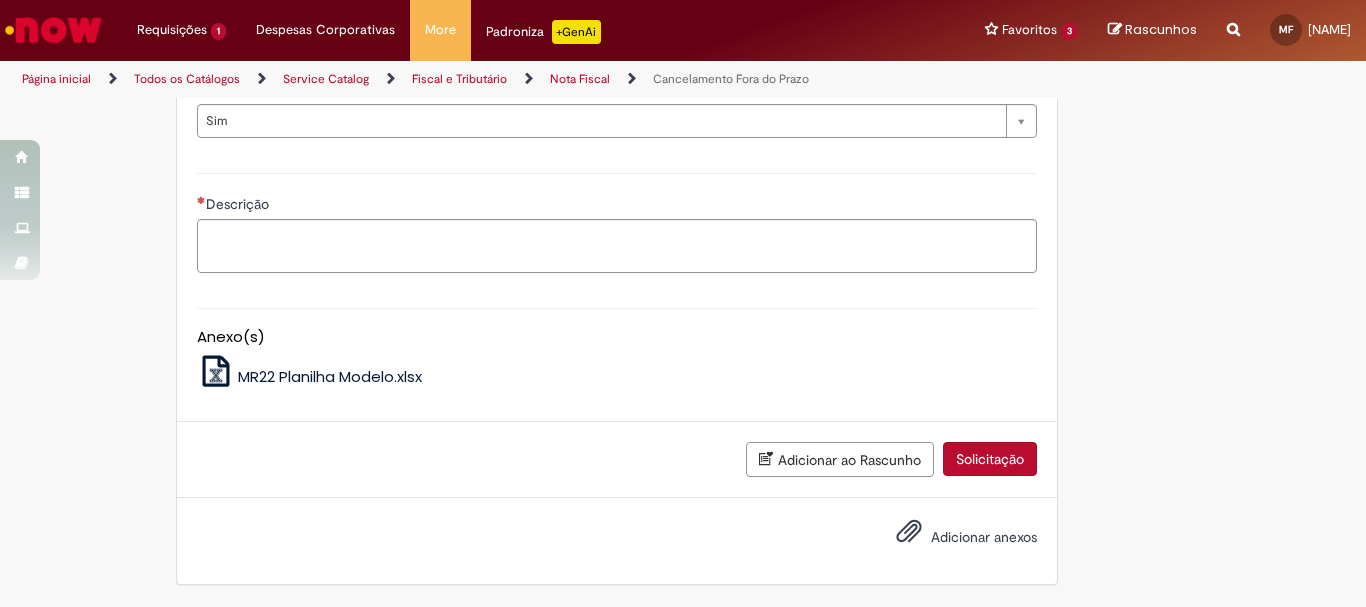 click on "Adicionar anexos" at bounding box center [952, 538] 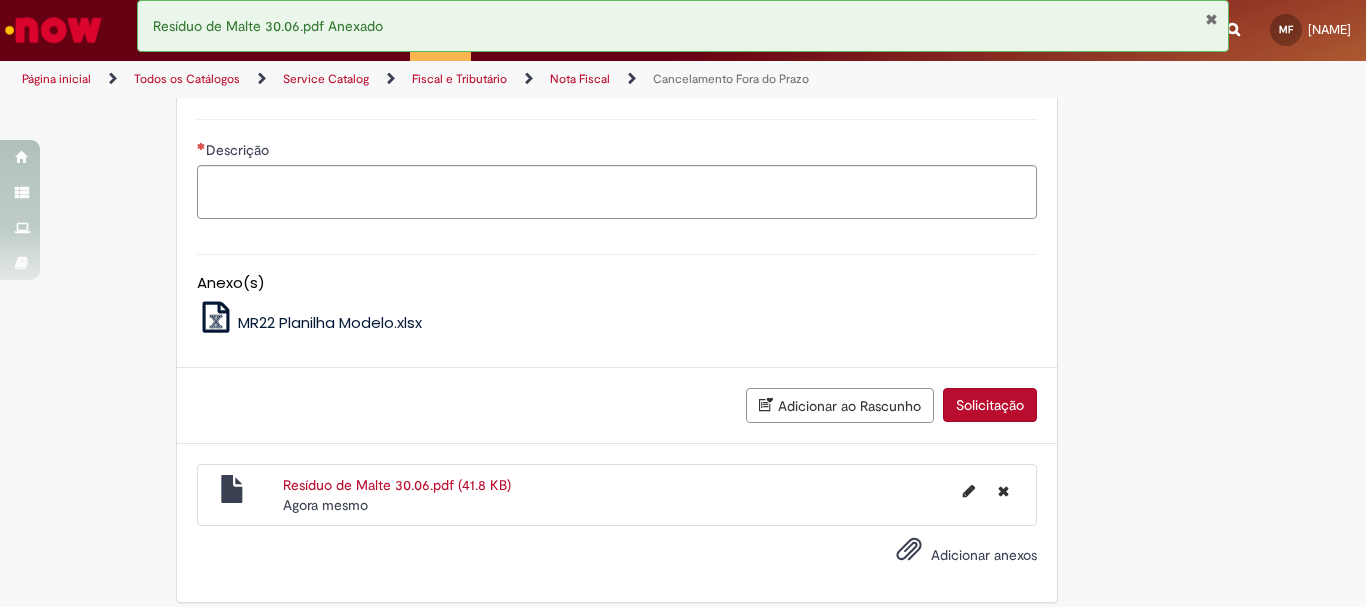 scroll, scrollTop: 3231, scrollLeft: 0, axis: vertical 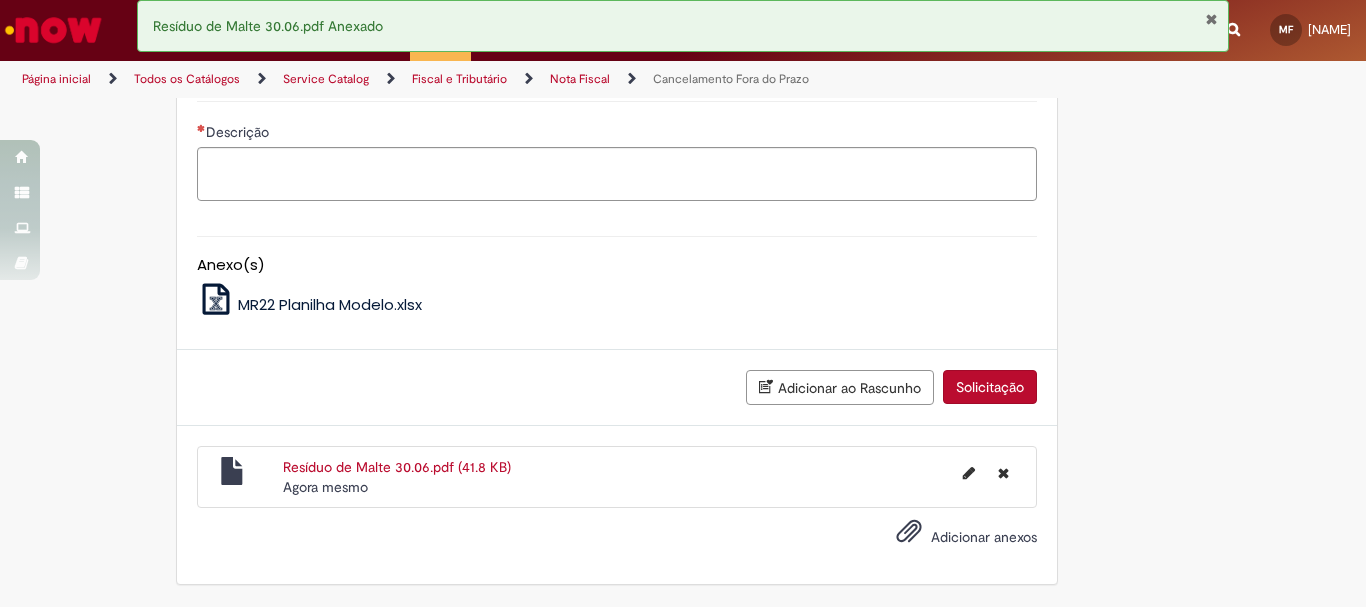 click at bounding box center [1003, 473] 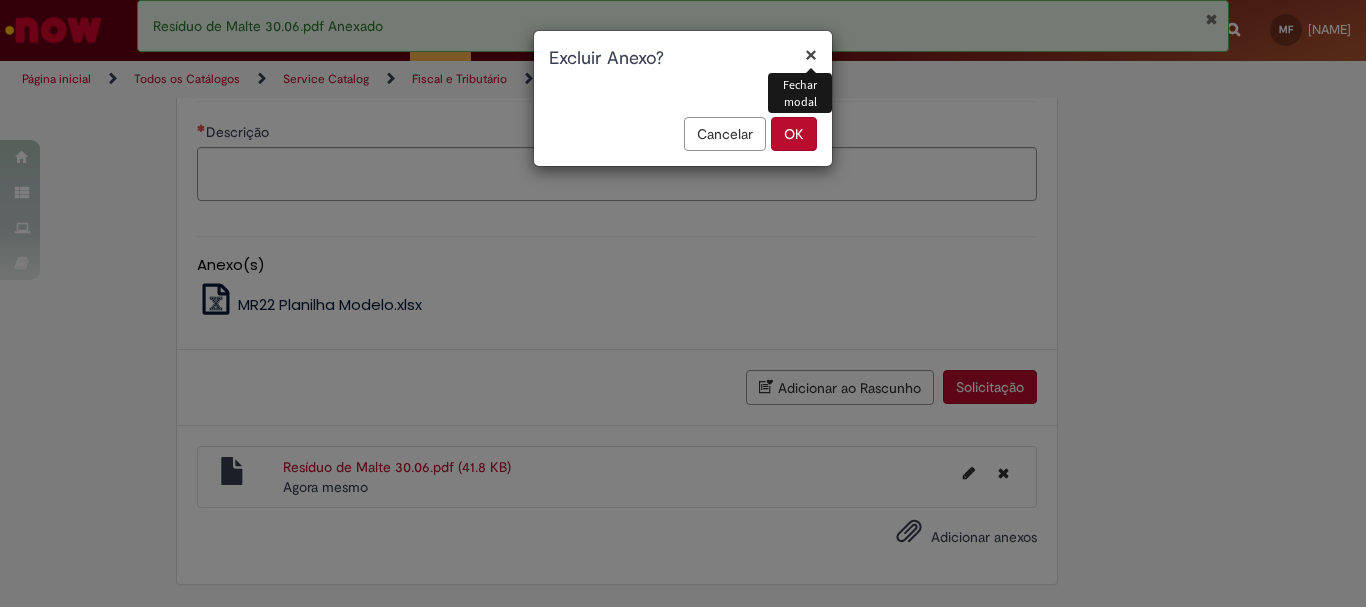 click on "OK" at bounding box center (794, 134) 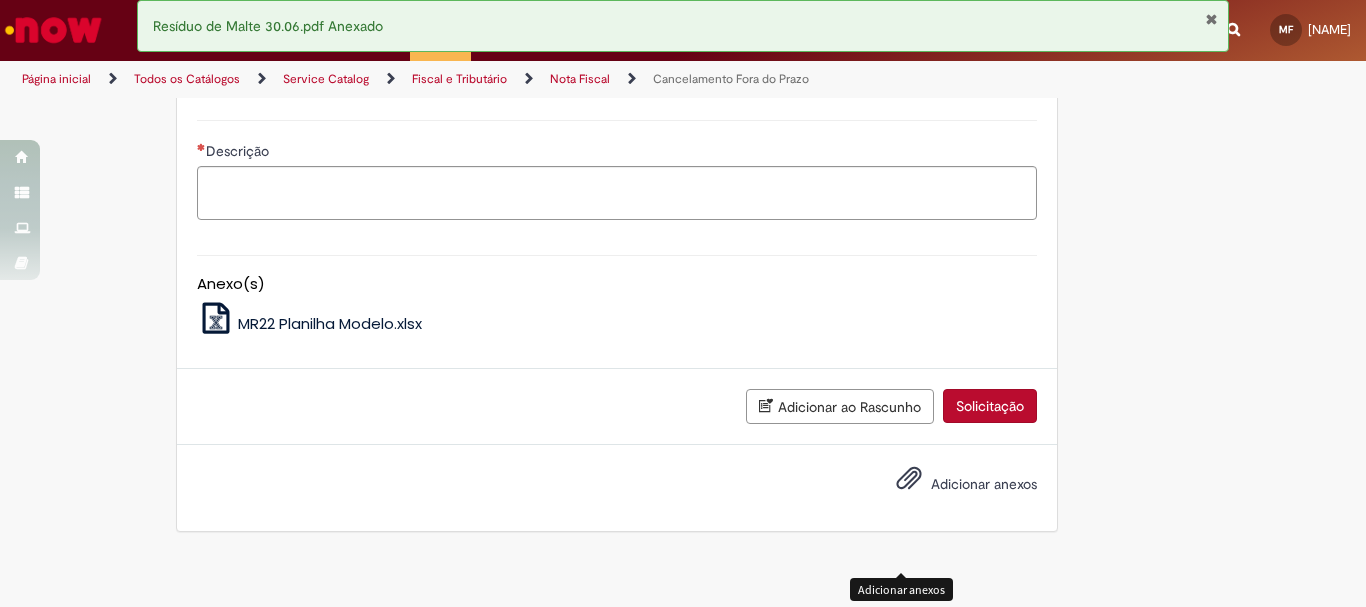 scroll, scrollTop: 3160, scrollLeft: 0, axis: vertical 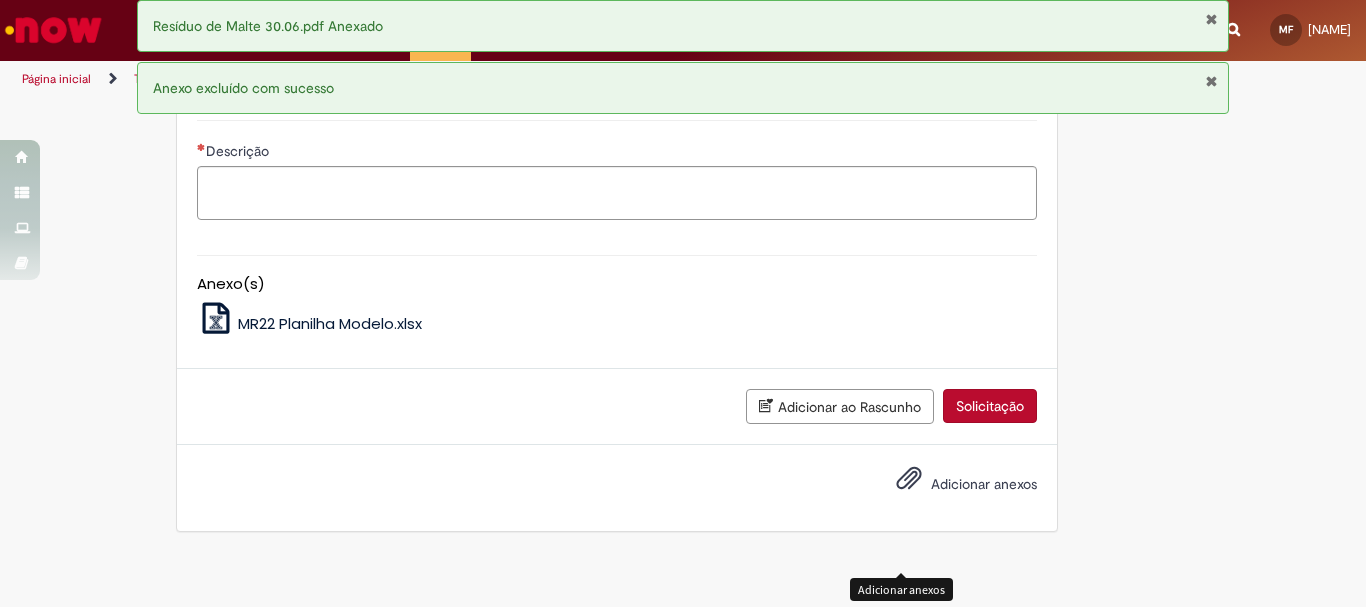 click on "Adicionar anexos" at bounding box center [984, 484] 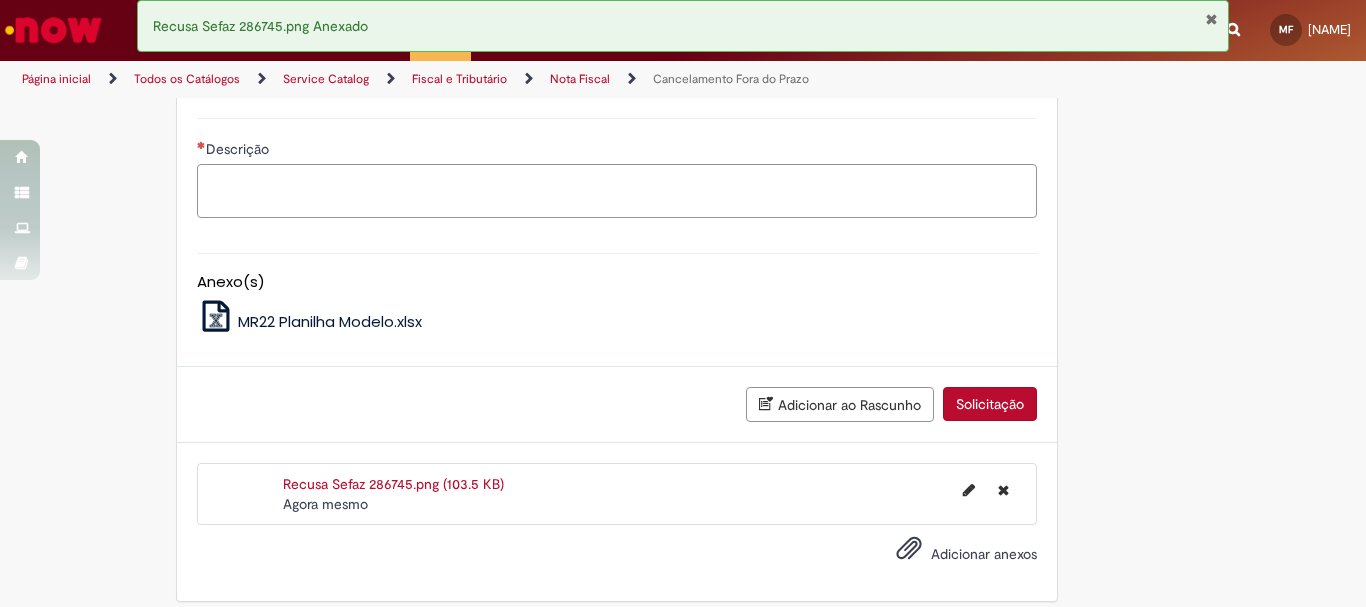 click on "Descrição" at bounding box center [617, 191] 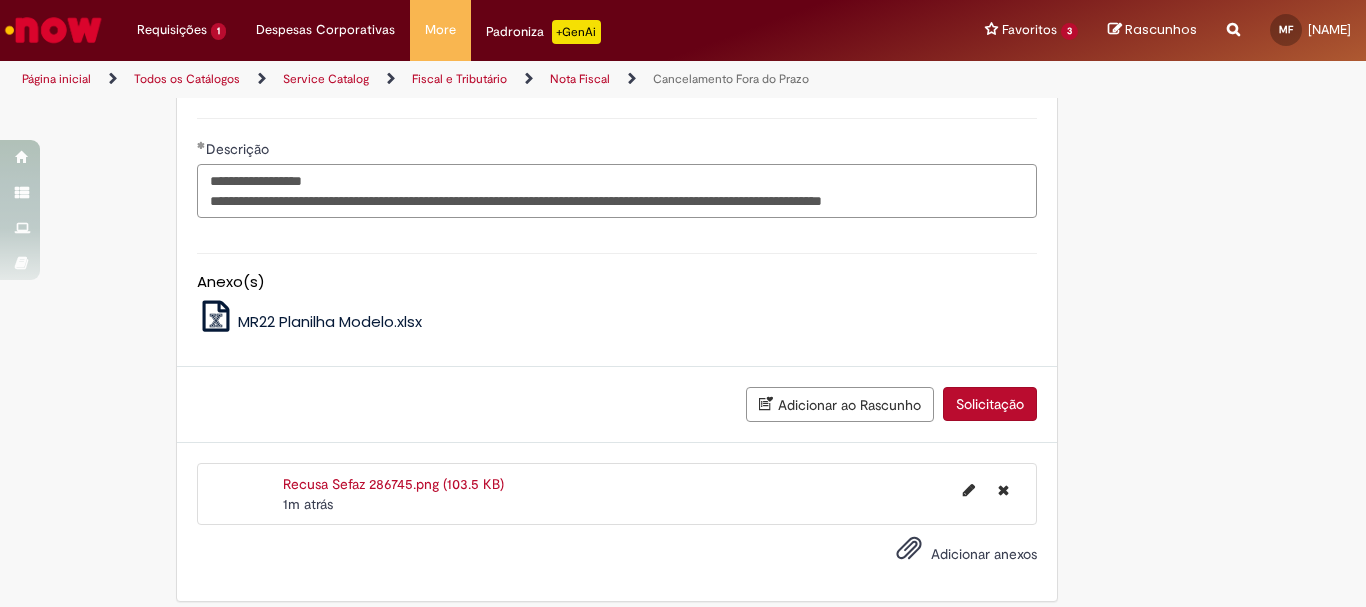 scroll, scrollTop: 3241, scrollLeft: 0, axis: vertical 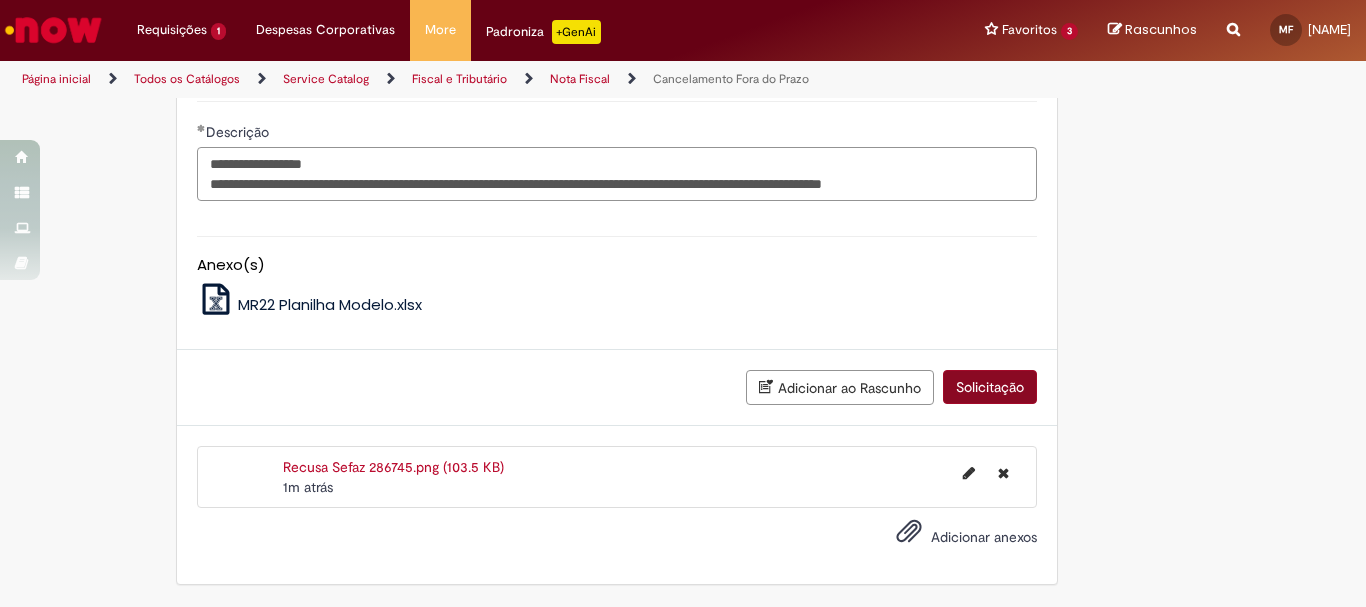 type on "**********" 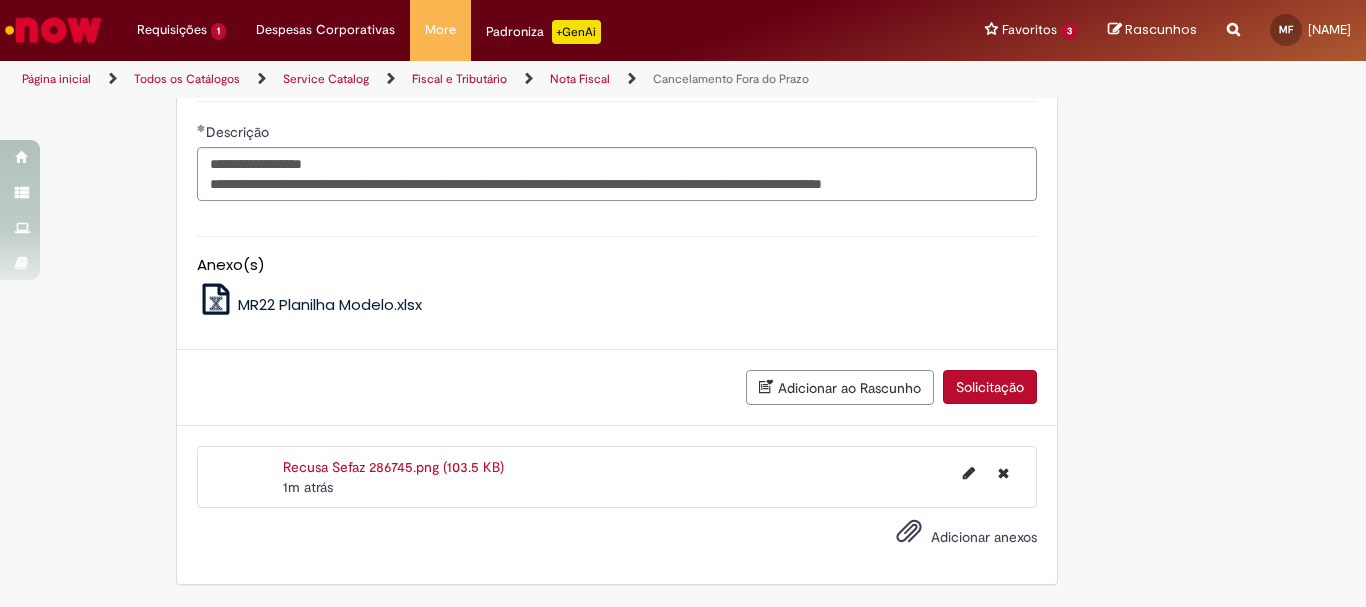 click on "Solicitação" at bounding box center (990, 387) 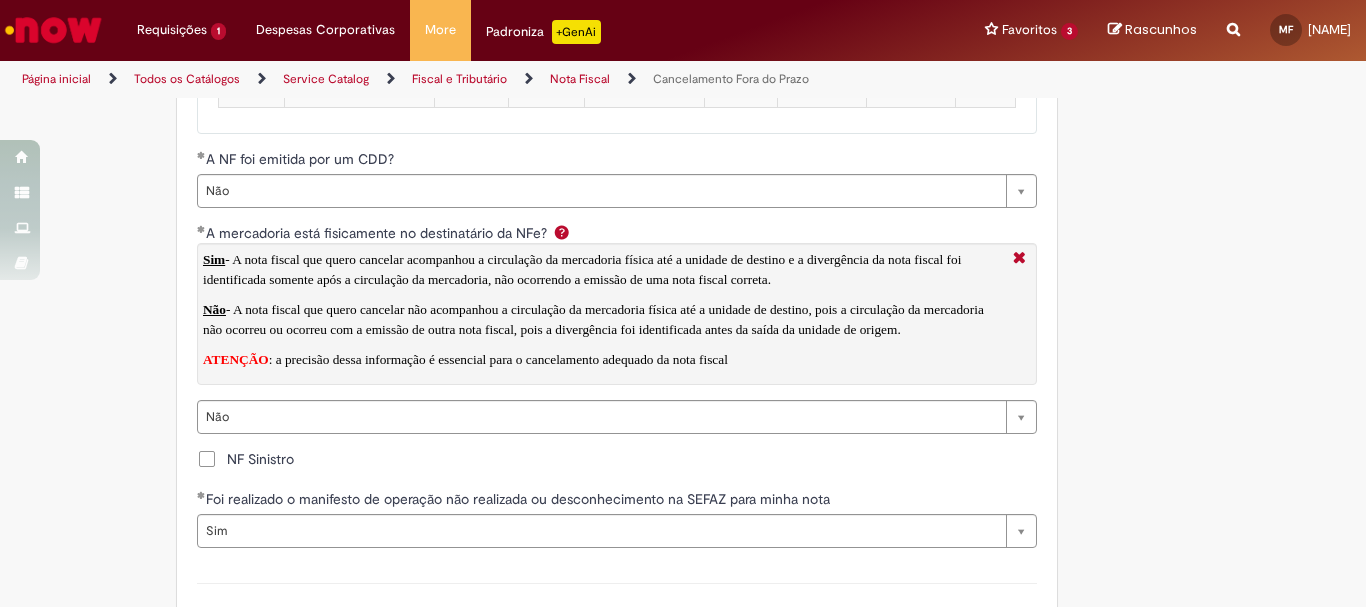 scroll, scrollTop: 2495, scrollLeft: 0, axis: vertical 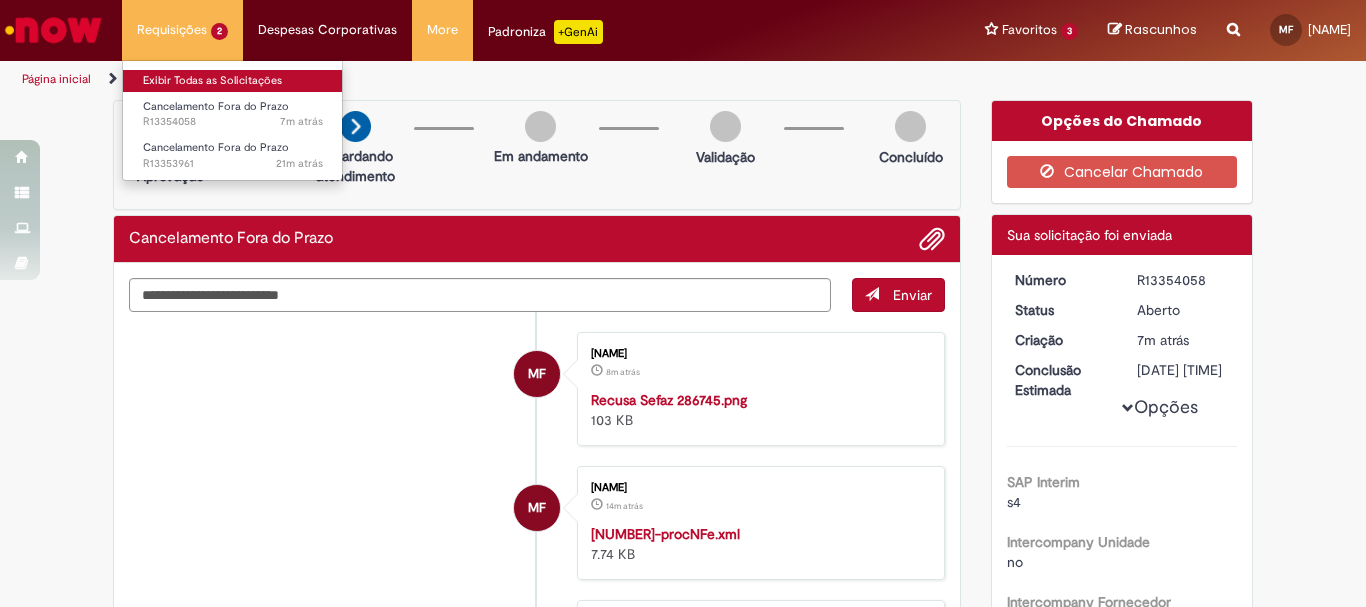 click on "Exibir Todas as Solicitações" at bounding box center [233, 81] 